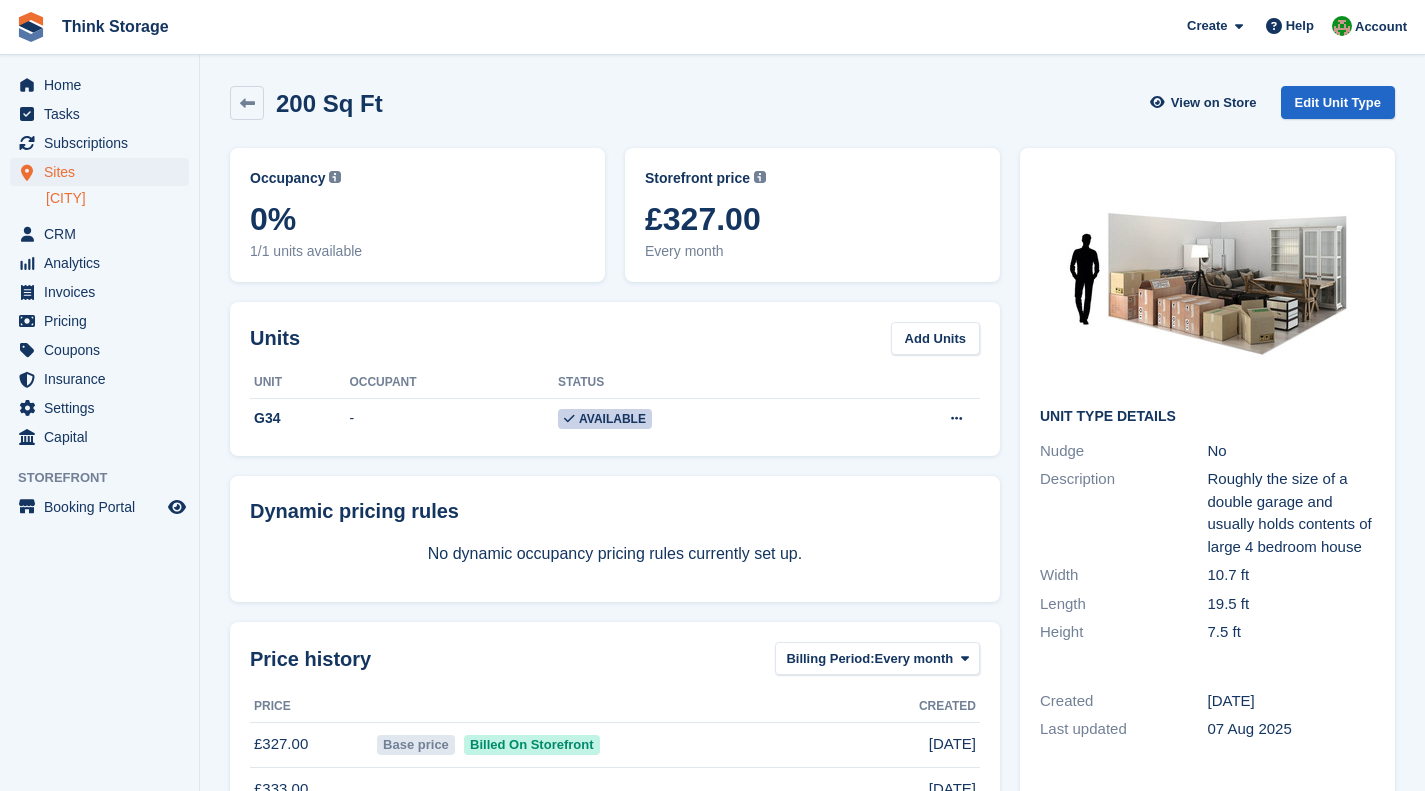scroll, scrollTop: 0, scrollLeft: 0, axis: both 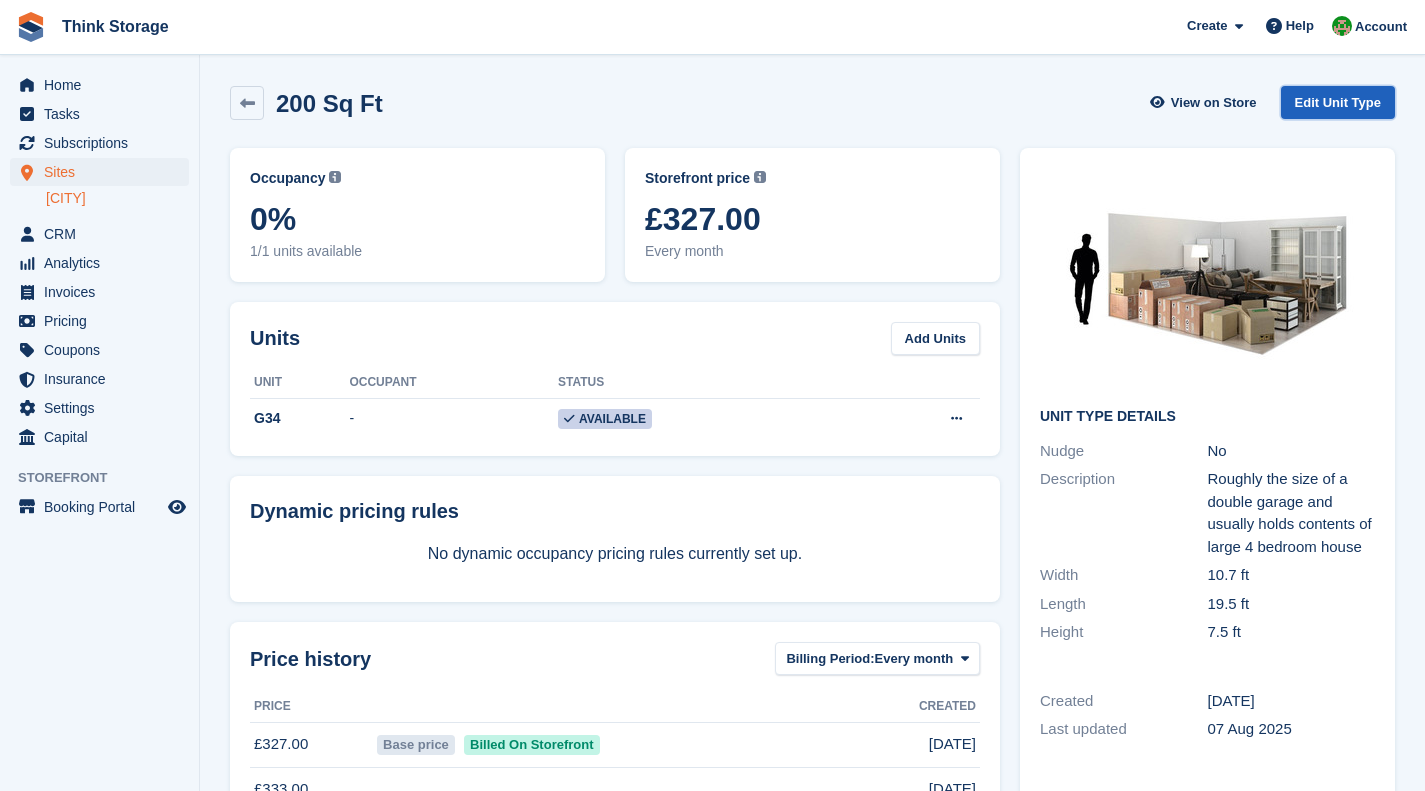 click on "Edit Unit Type" at bounding box center (1338, 102) 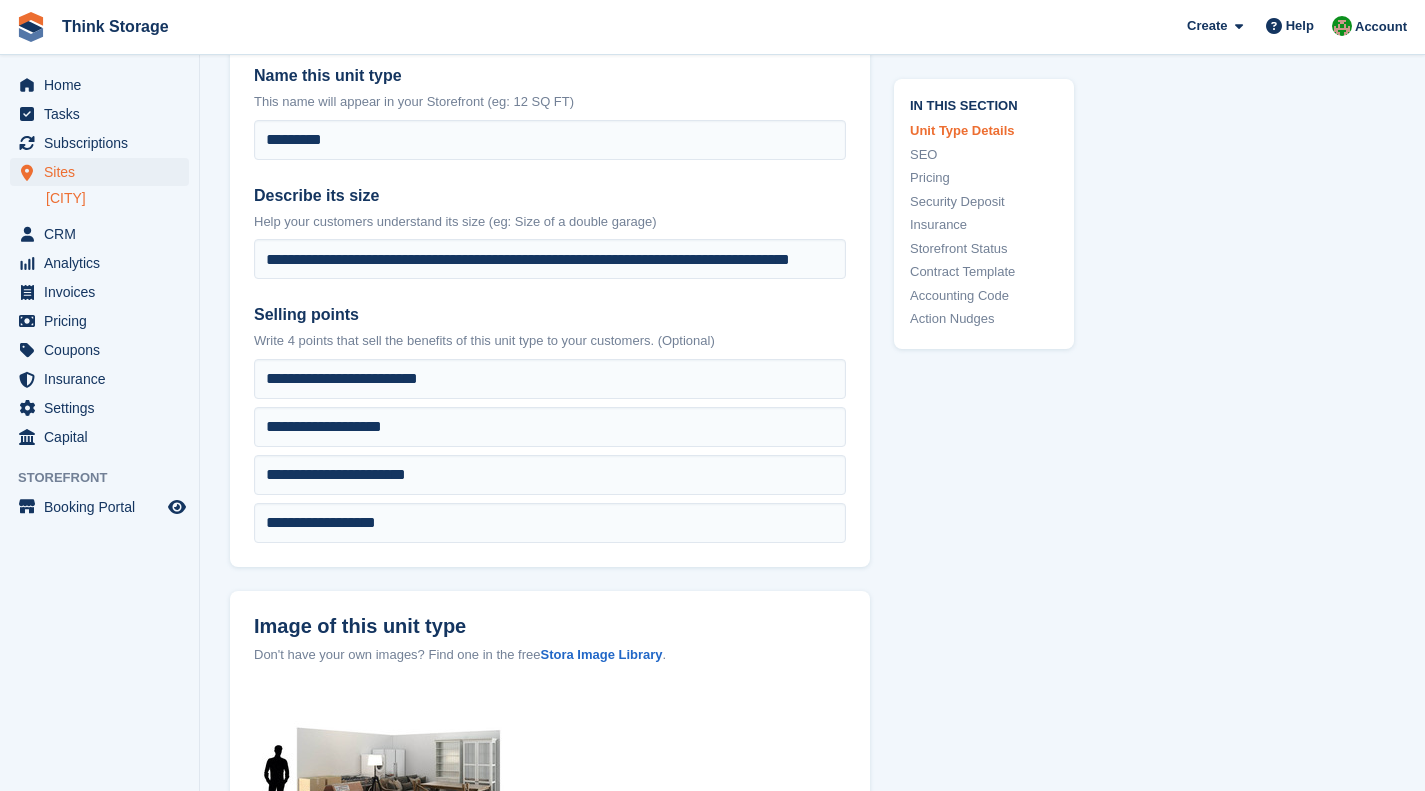 scroll, scrollTop: 541, scrollLeft: 0, axis: vertical 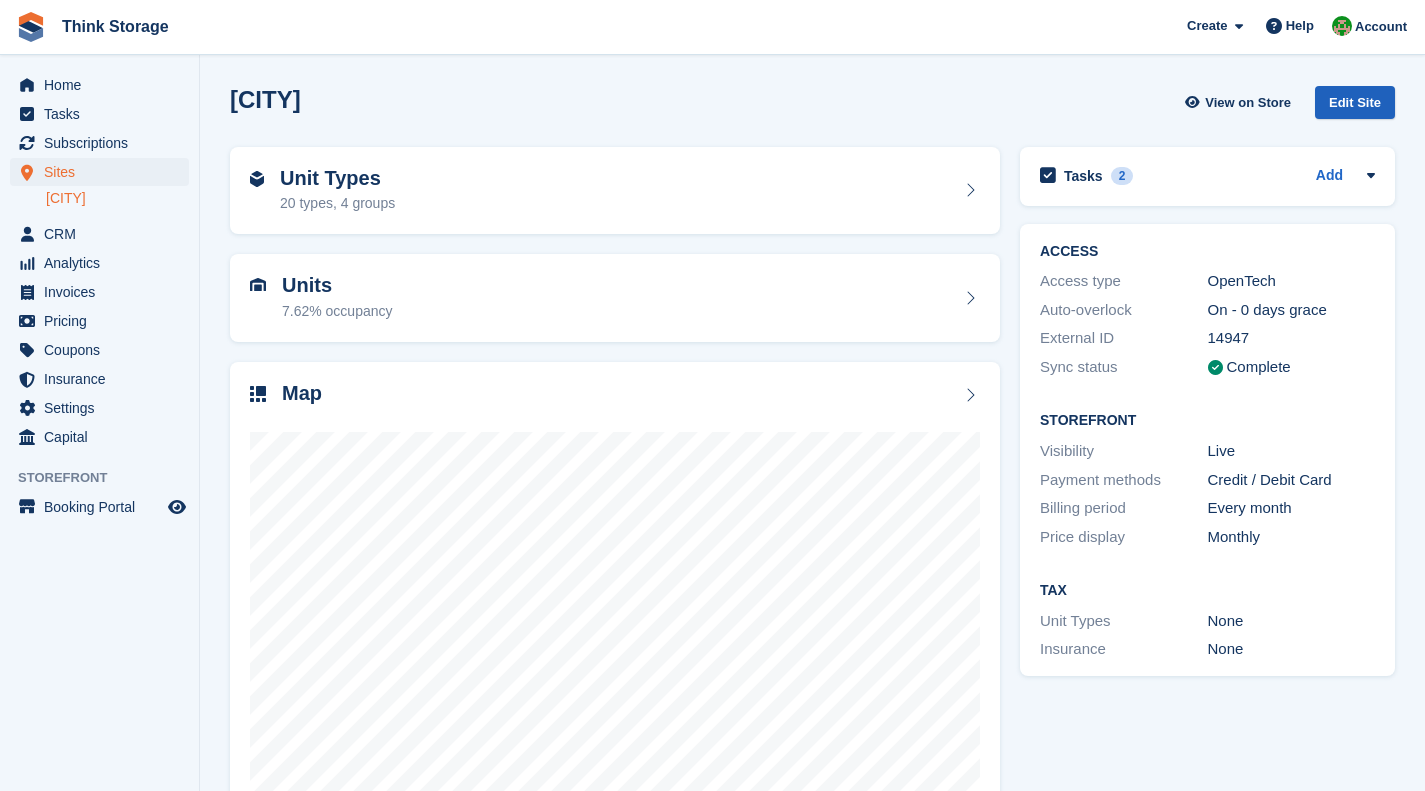 click on "Edit Site" at bounding box center [1355, 102] 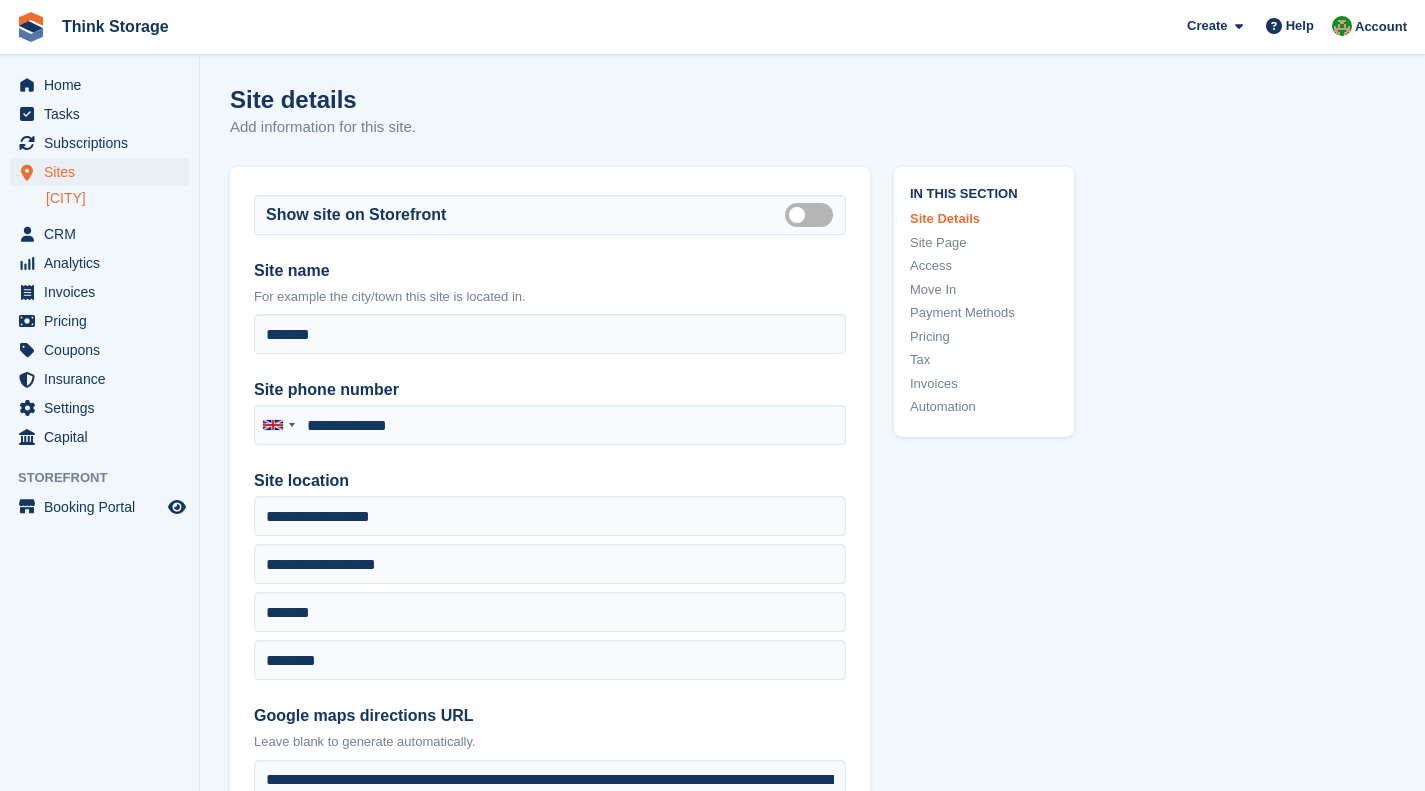 scroll, scrollTop: 0, scrollLeft: 0, axis: both 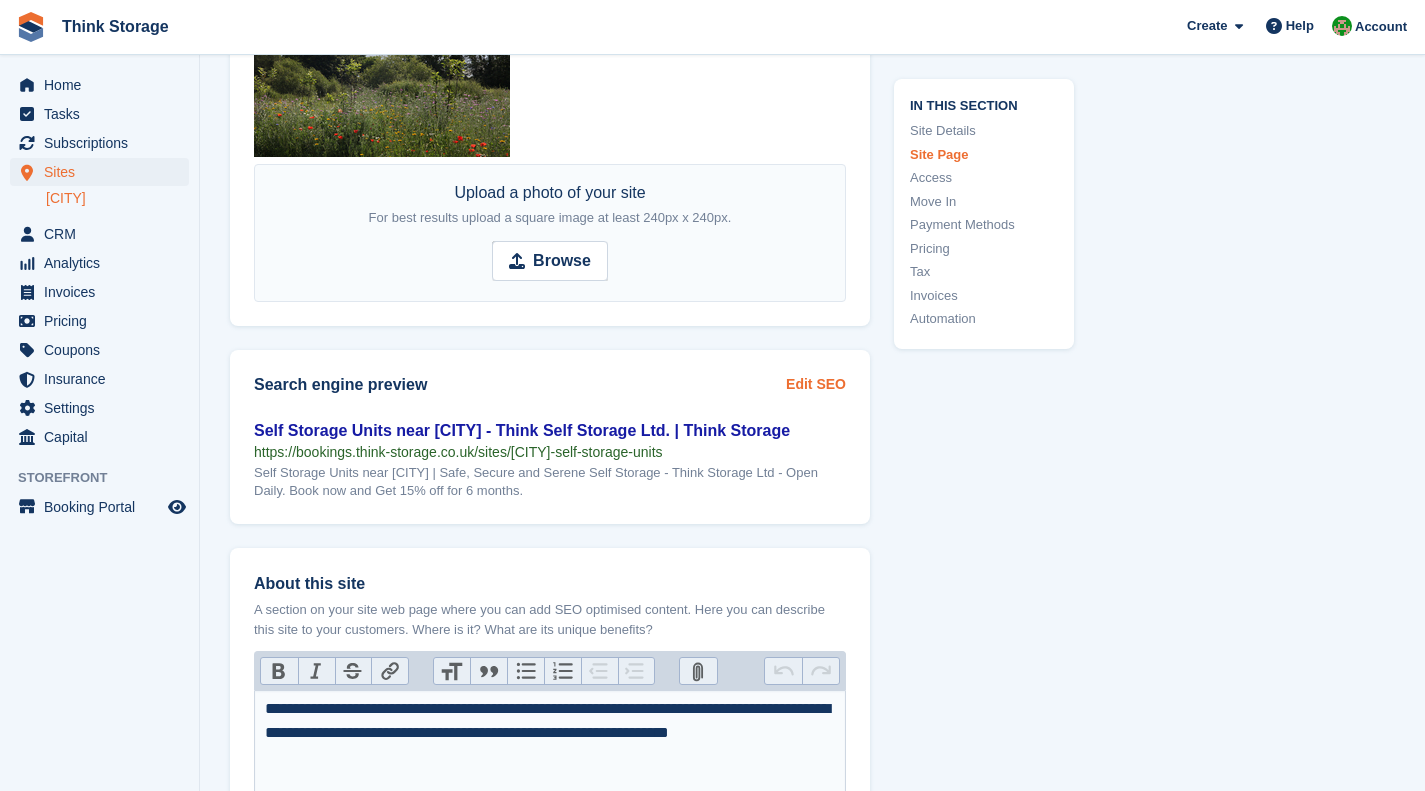 click on "Edit SEO" at bounding box center [816, 384] 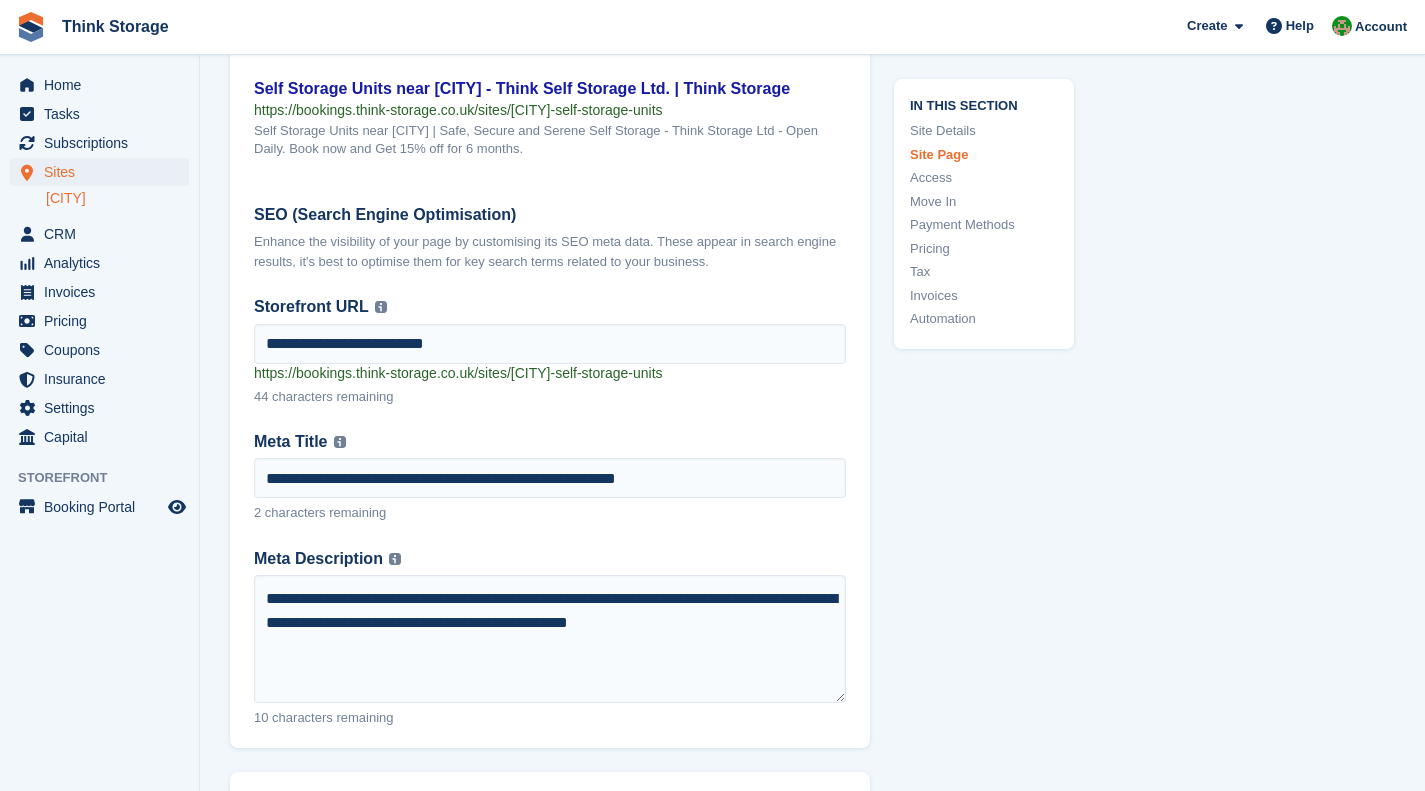 scroll, scrollTop: 2972, scrollLeft: 0, axis: vertical 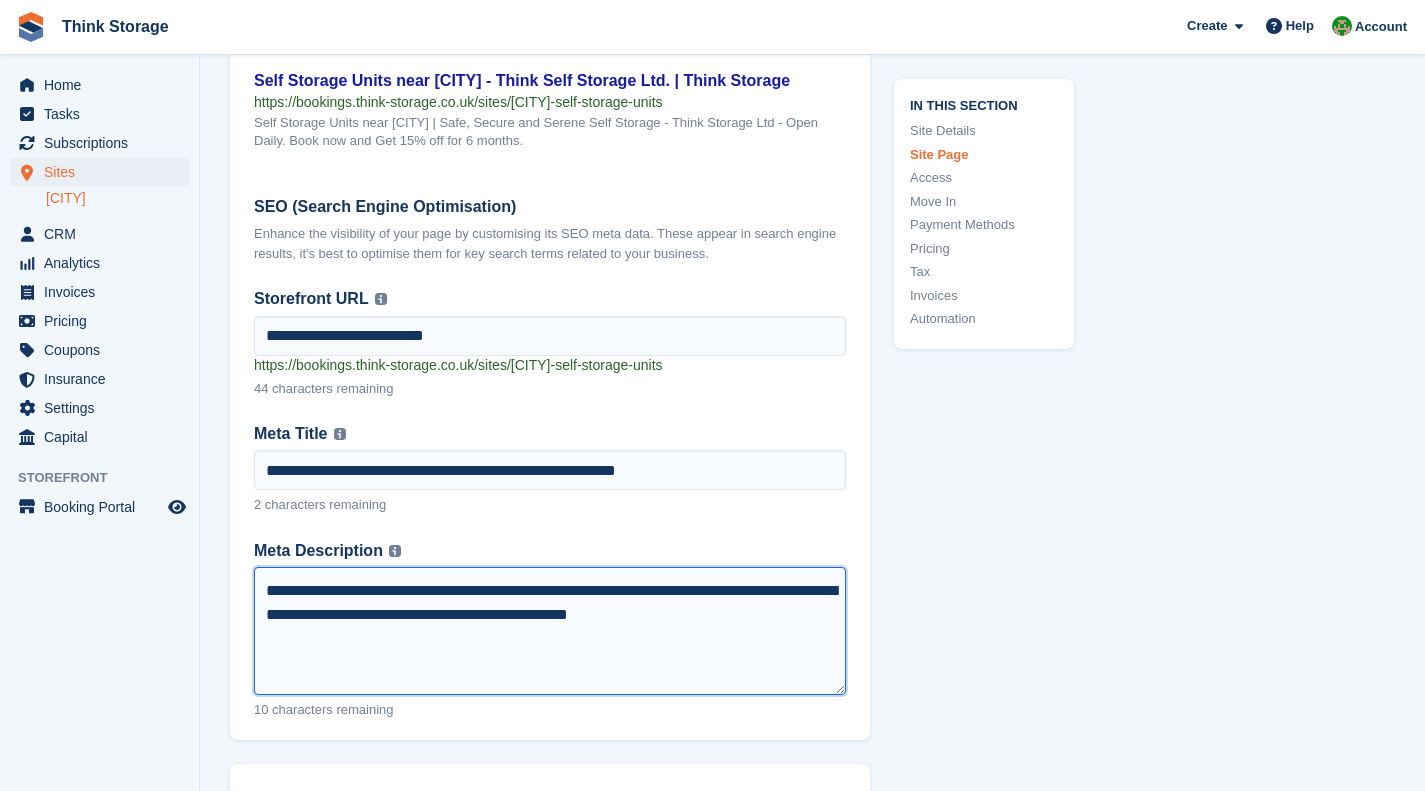 drag, startPoint x: 753, startPoint y: 605, endPoint x: 454, endPoint y: 610, distance: 299.0418 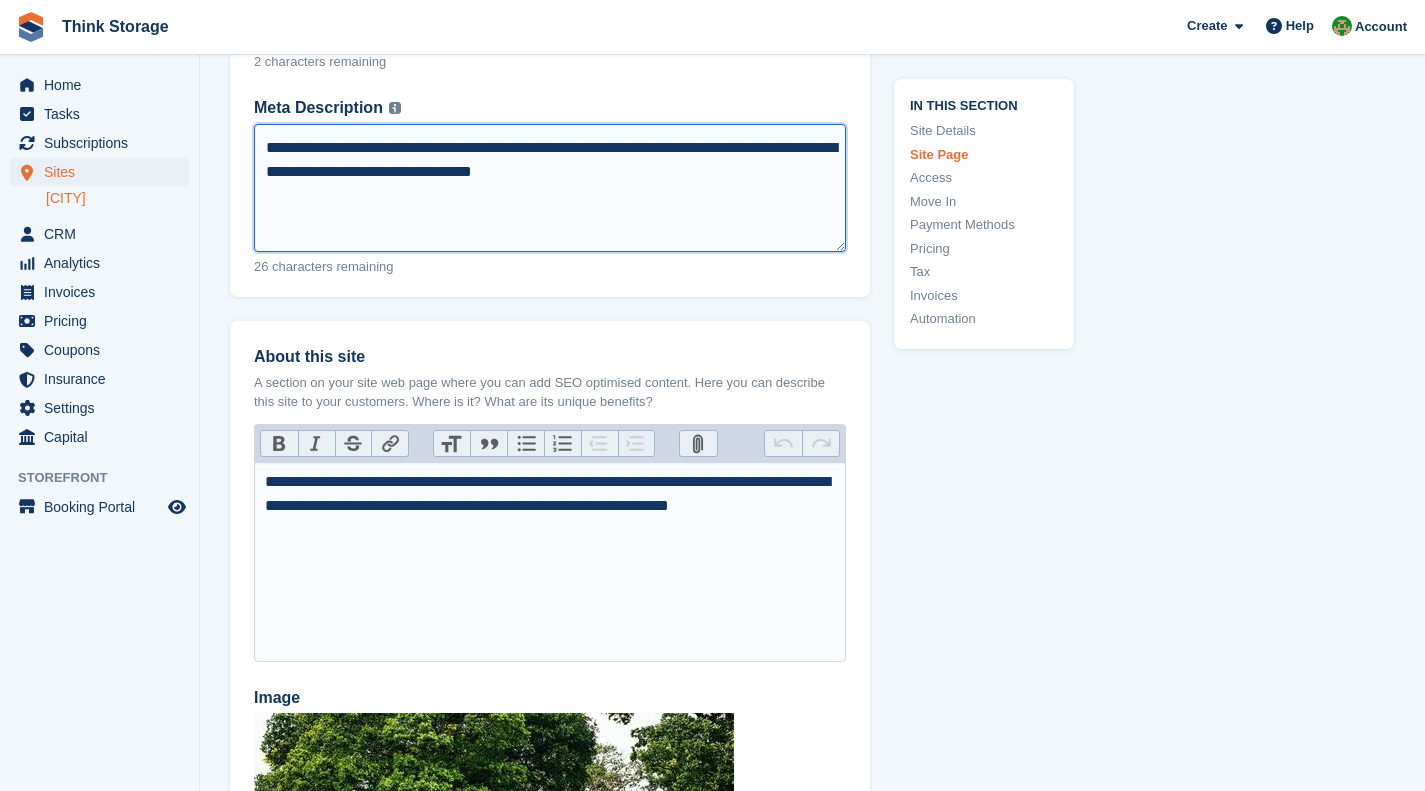 scroll, scrollTop: 3421, scrollLeft: 0, axis: vertical 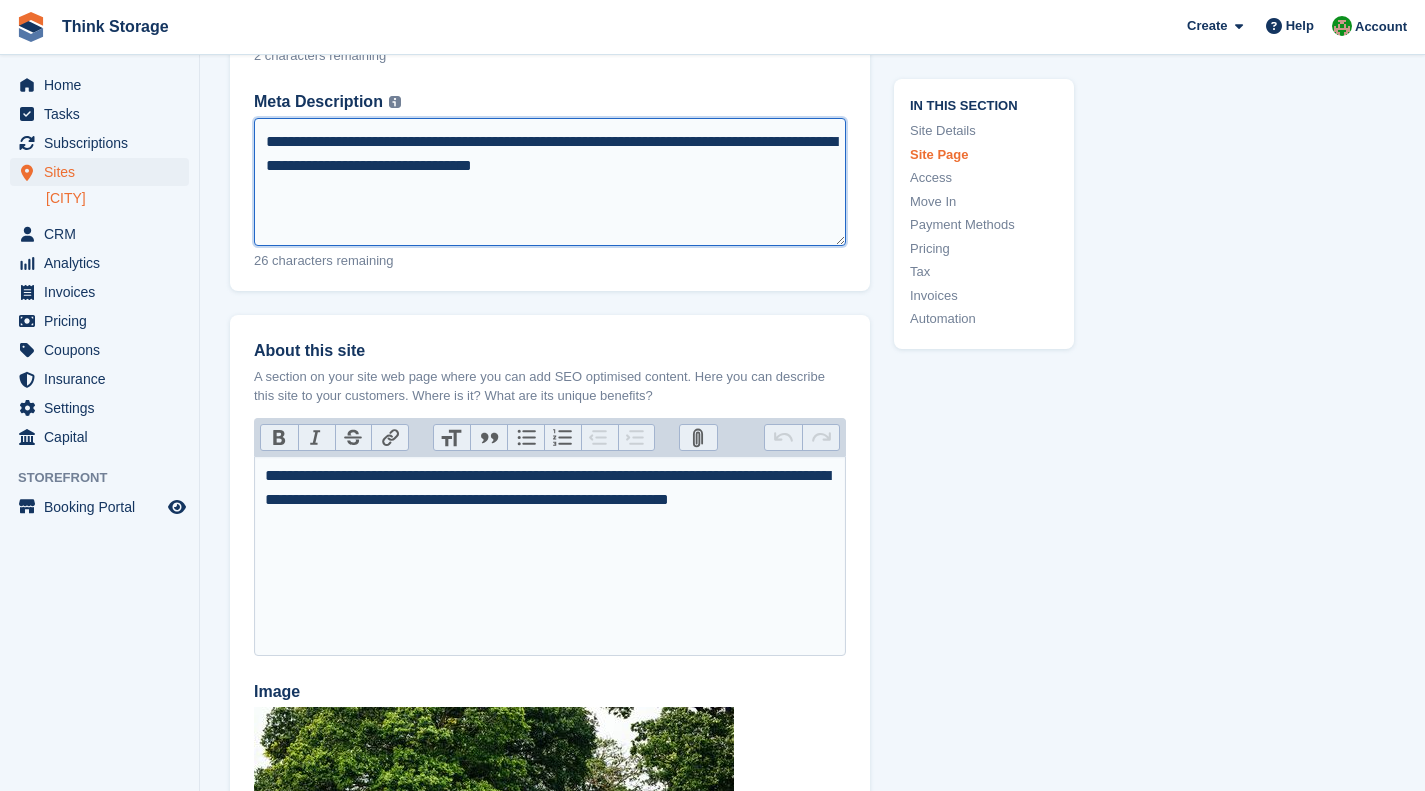 type on "**********" 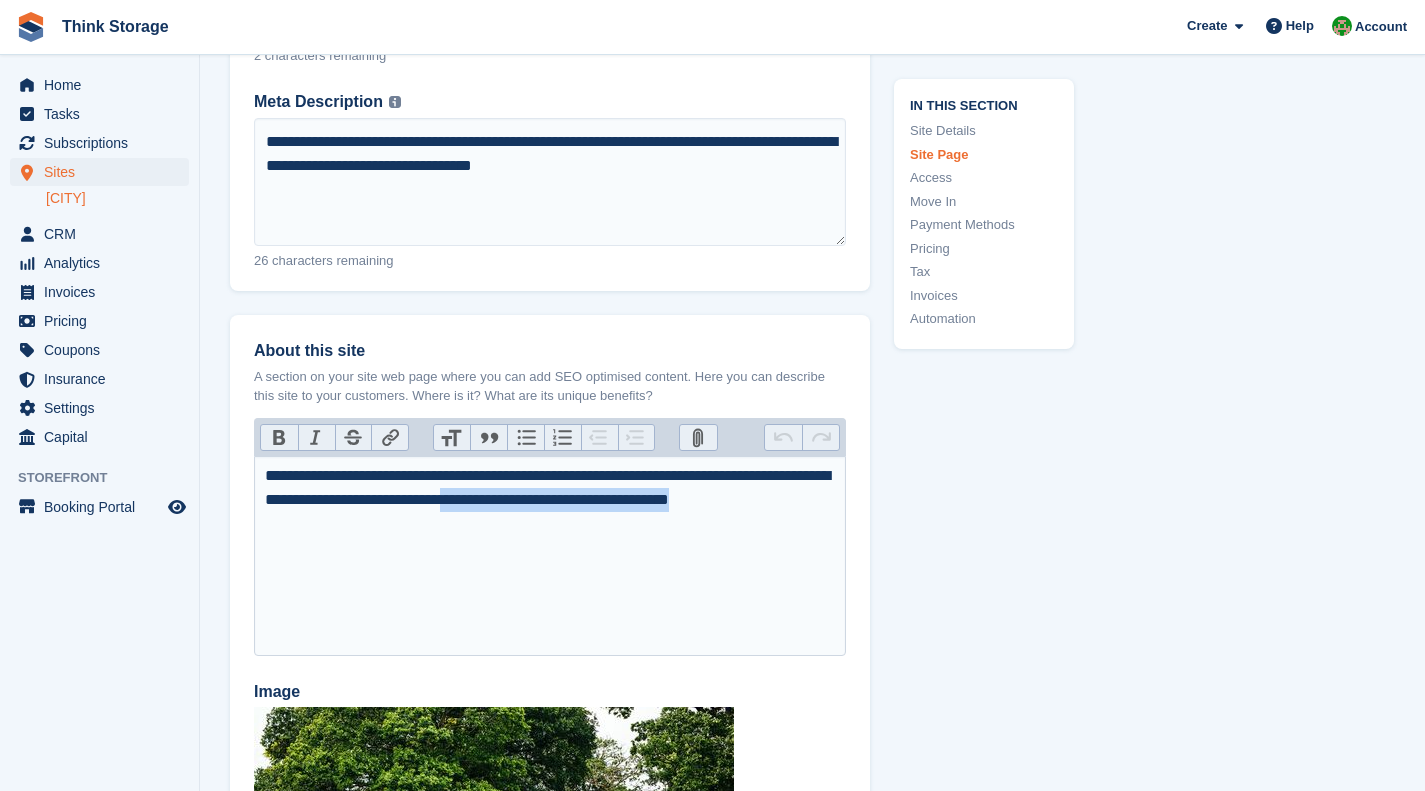 drag, startPoint x: 567, startPoint y: 494, endPoint x: 596, endPoint y: 540, distance: 54.378304 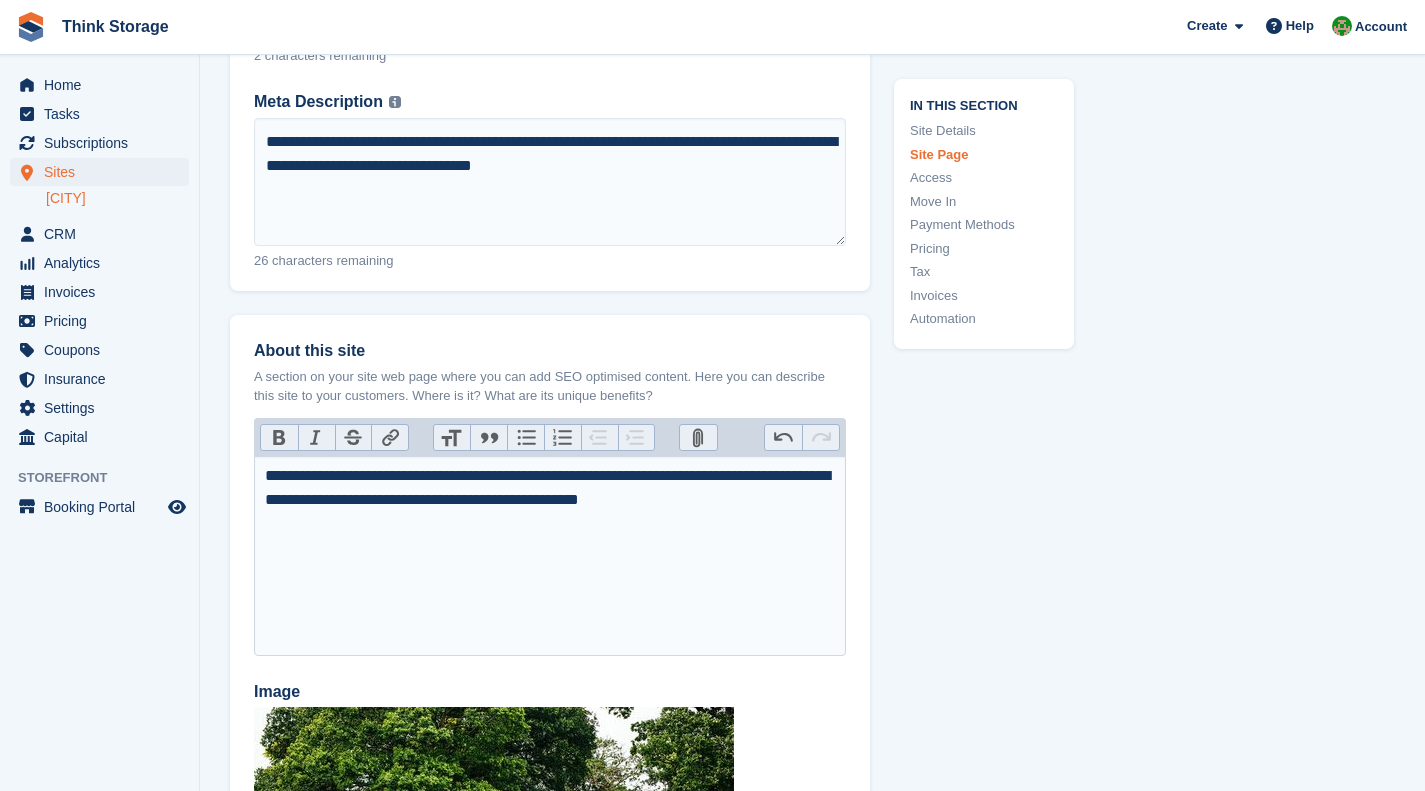 click on "**********" at bounding box center [550, 488] 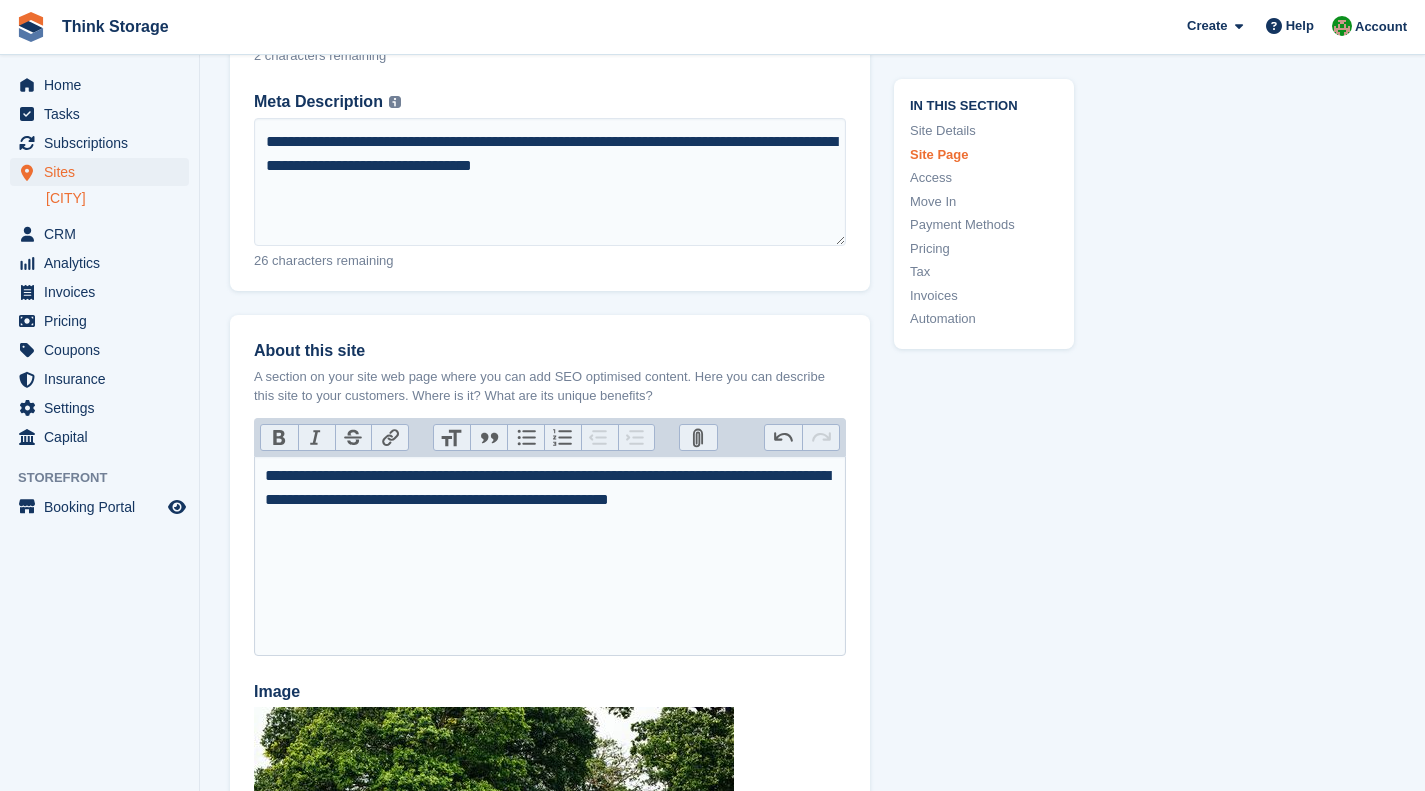 type on "**********" 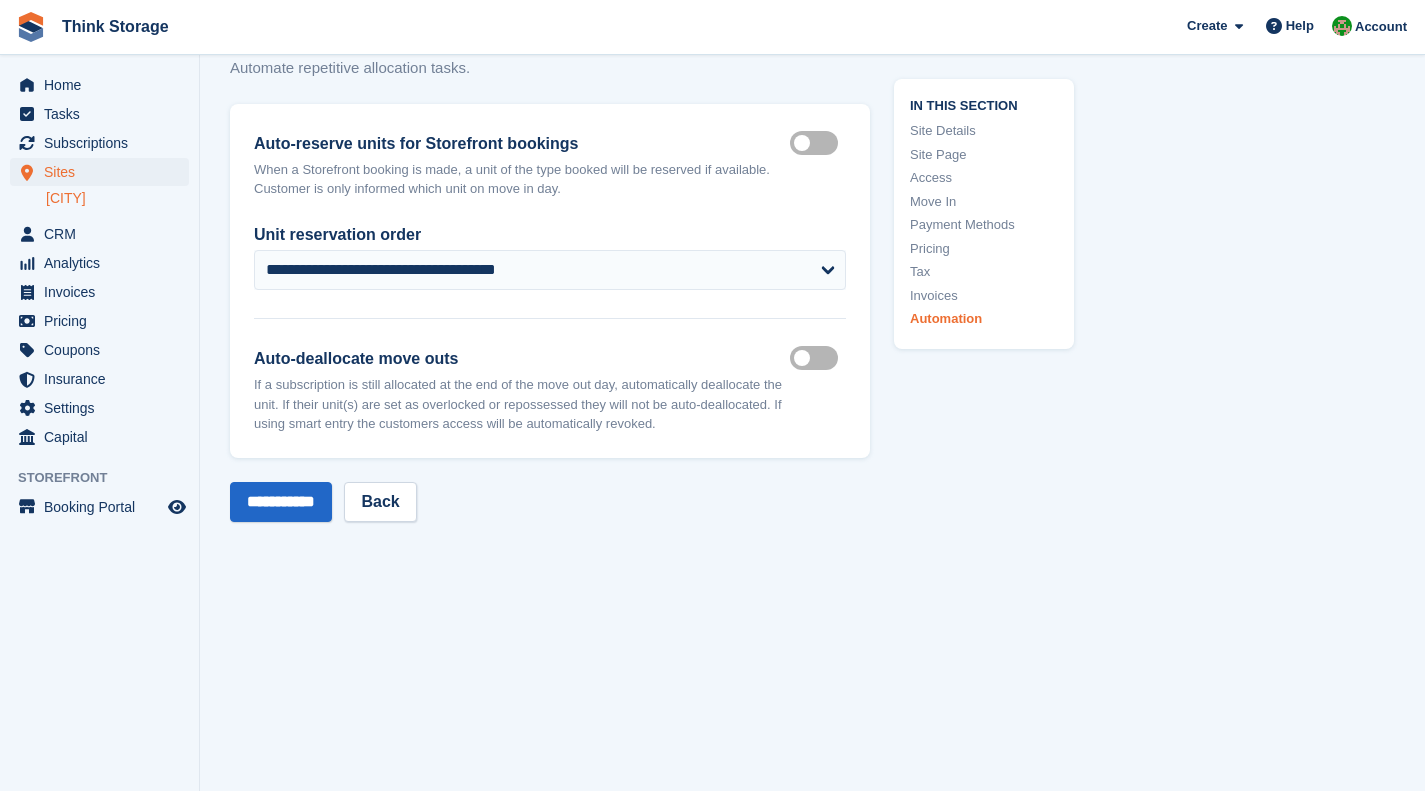 scroll, scrollTop: 9504, scrollLeft: 0, axis: vertical 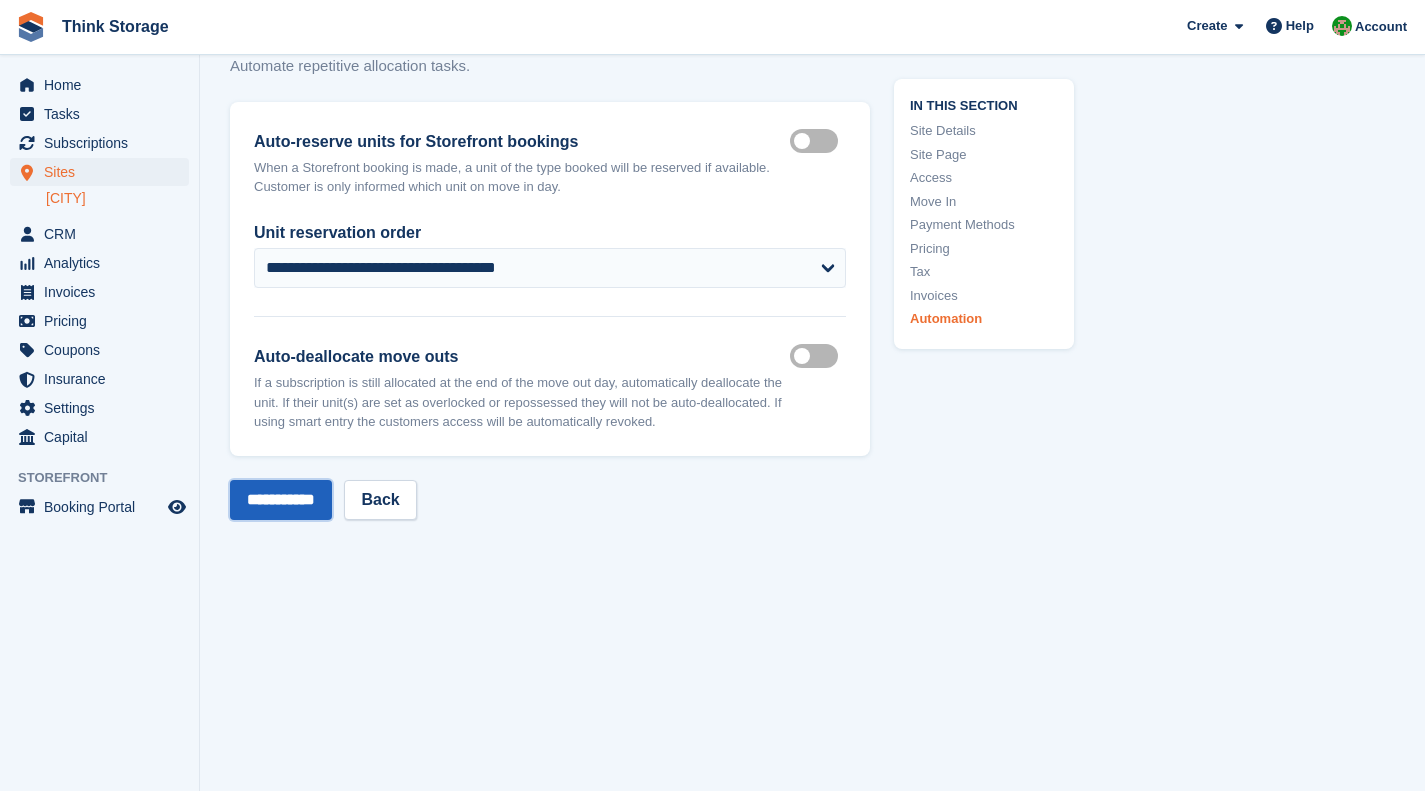 click on "**********" at bounding box center [281, 500] 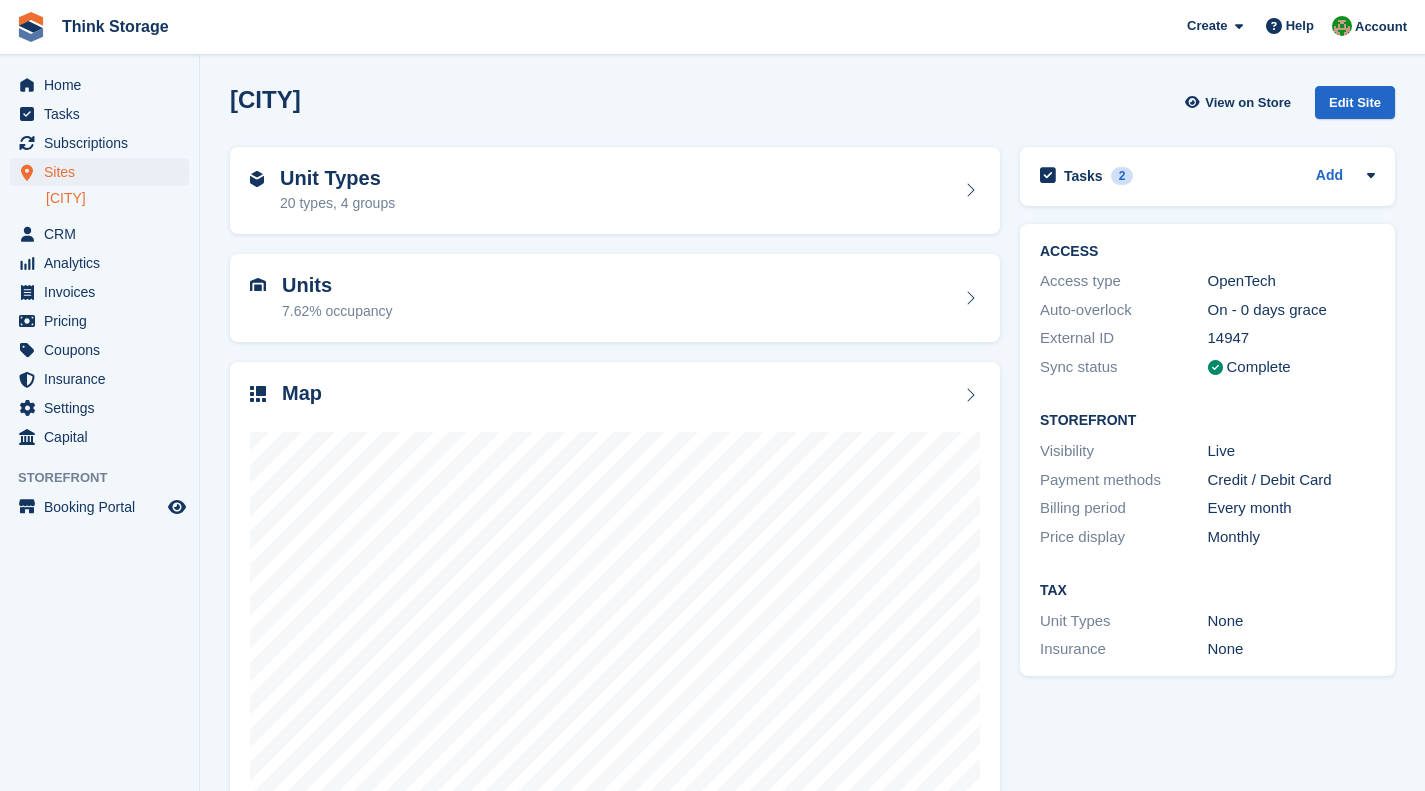 scroll, scrollTop: 0, scrollLeft: 0, axis: both 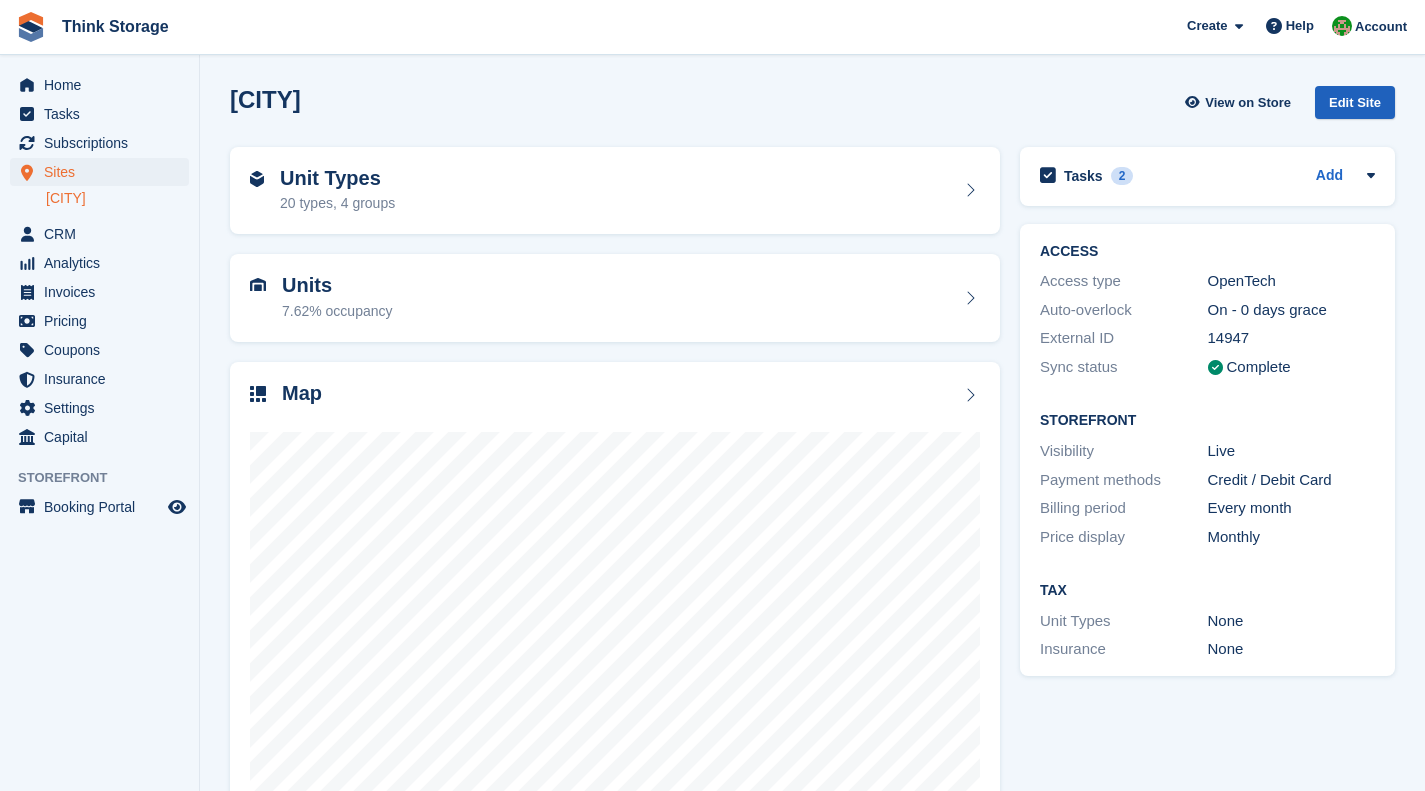 click on "Edit Site" at bounding box center (1355, 102) 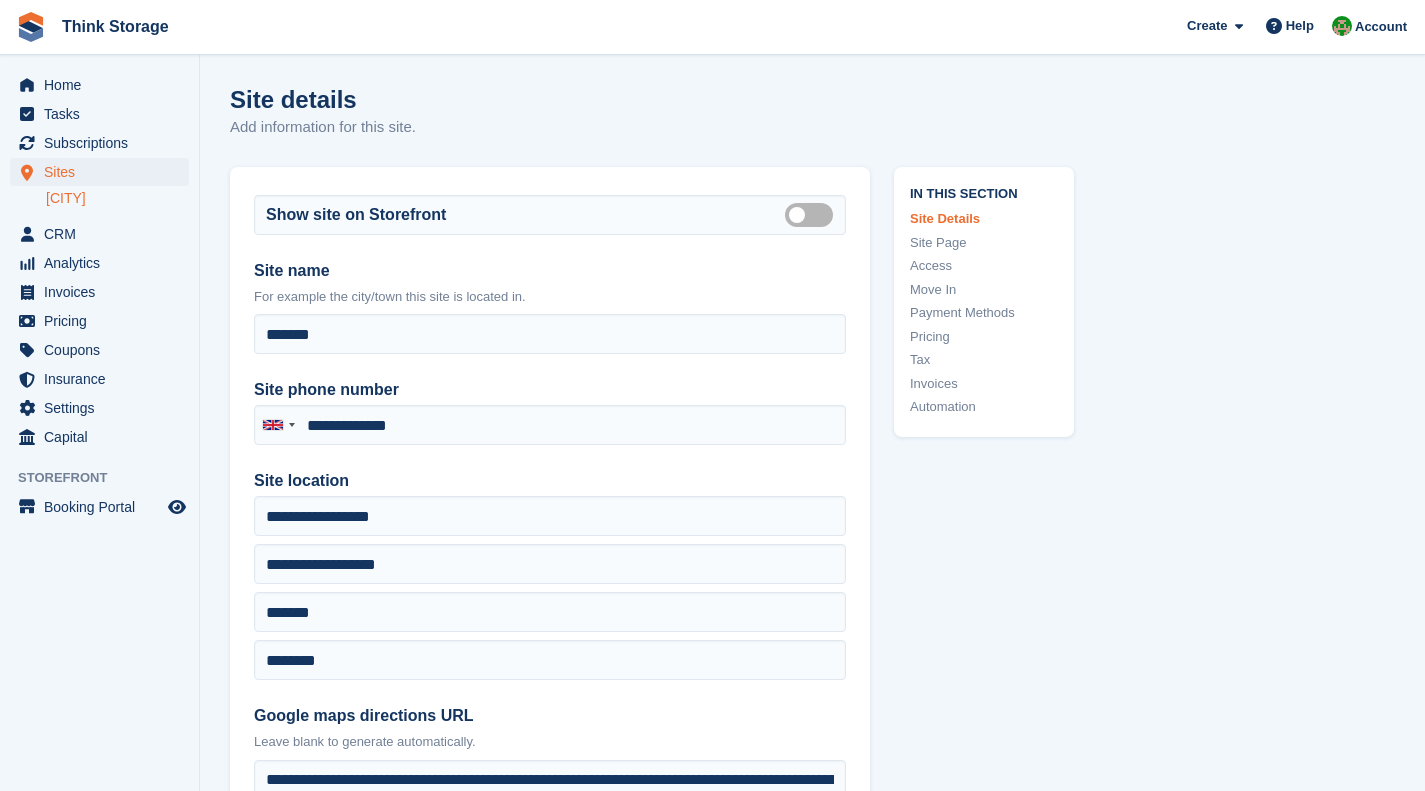 scroll, scrollTop: 0, scrollLeft: 0, axis: both 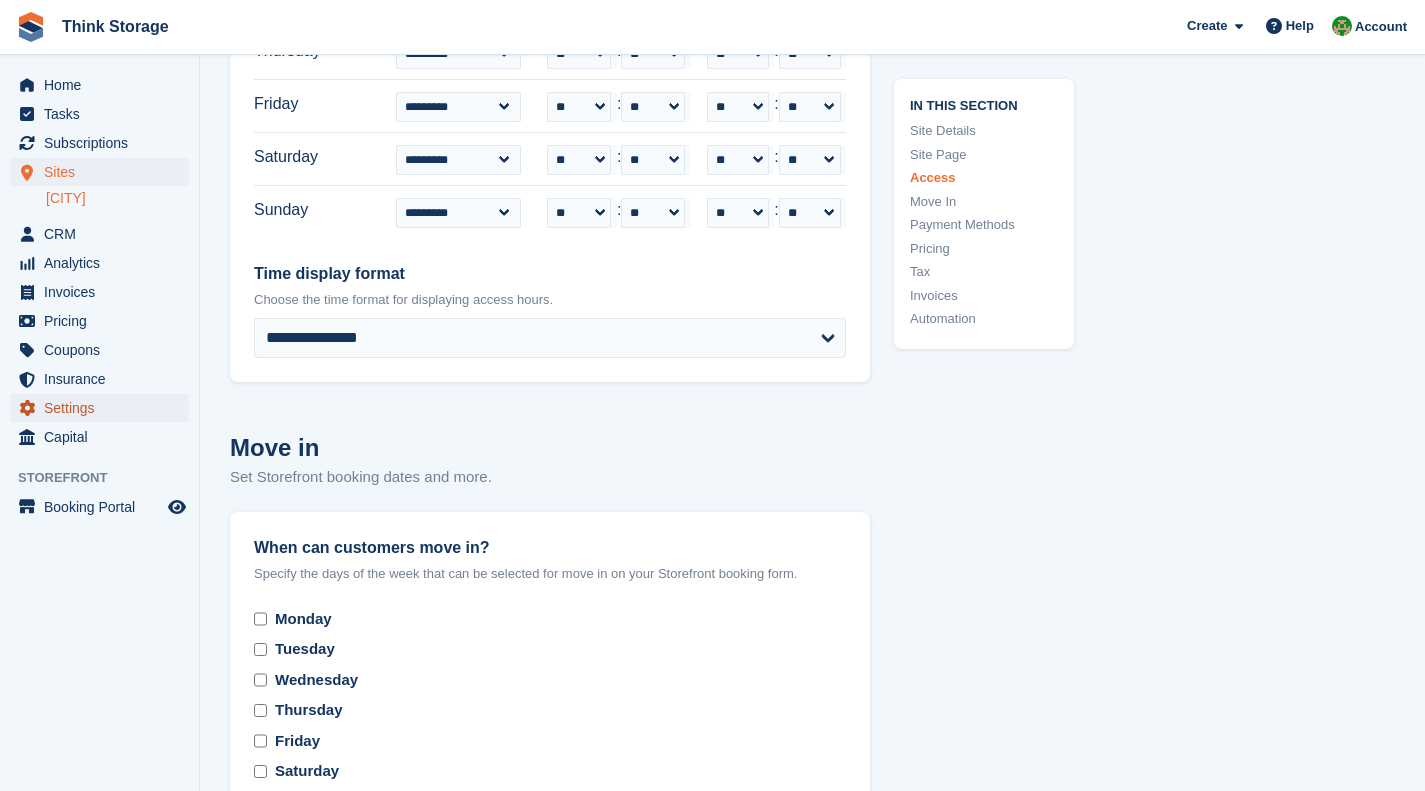 click on "Settings" at bounding box center [104, 408] 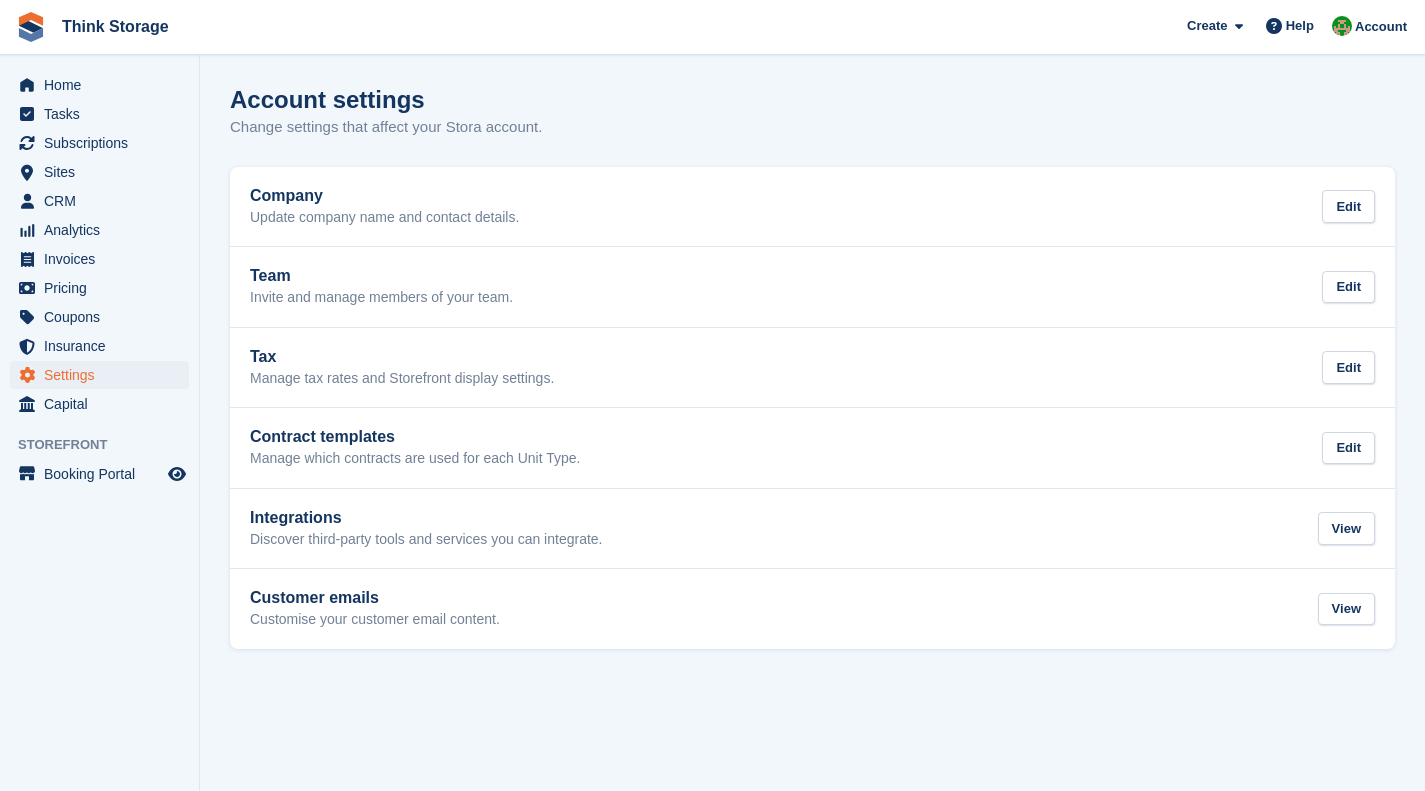 scroll, scrollTop: 0, scrollLeft: 0, axis: both 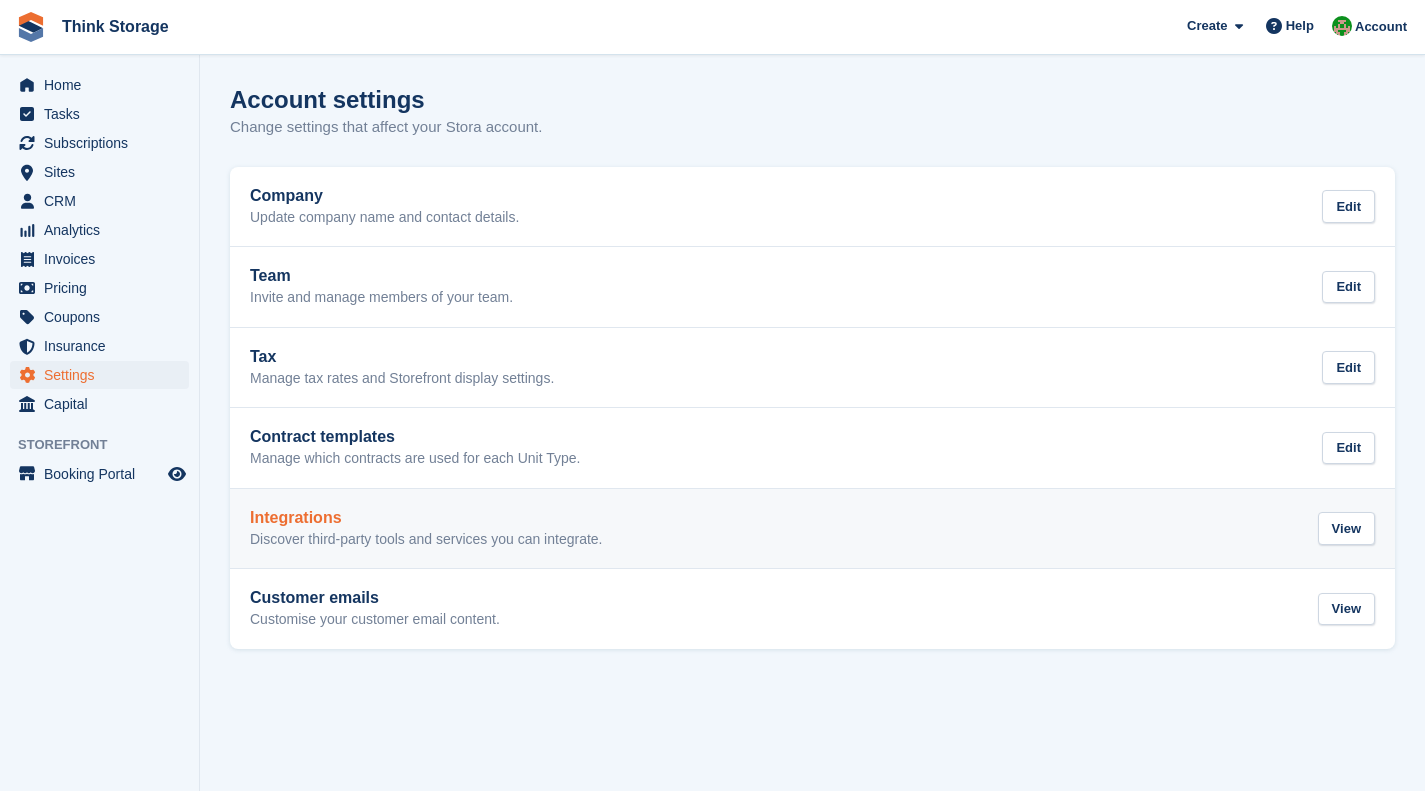 click on "Integrations" at bounding box center [426, 518] 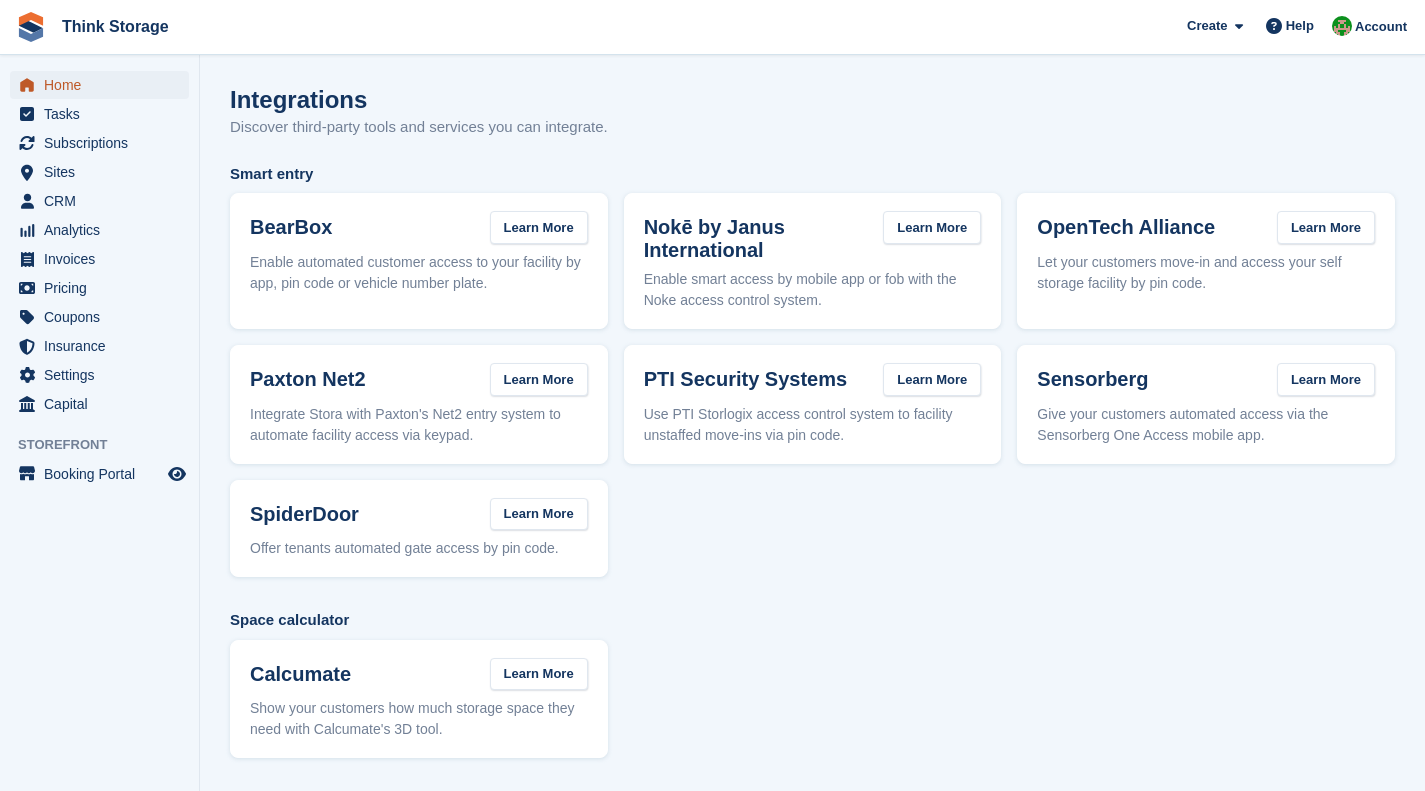 click on "Home" at bounding box center [104, 85] 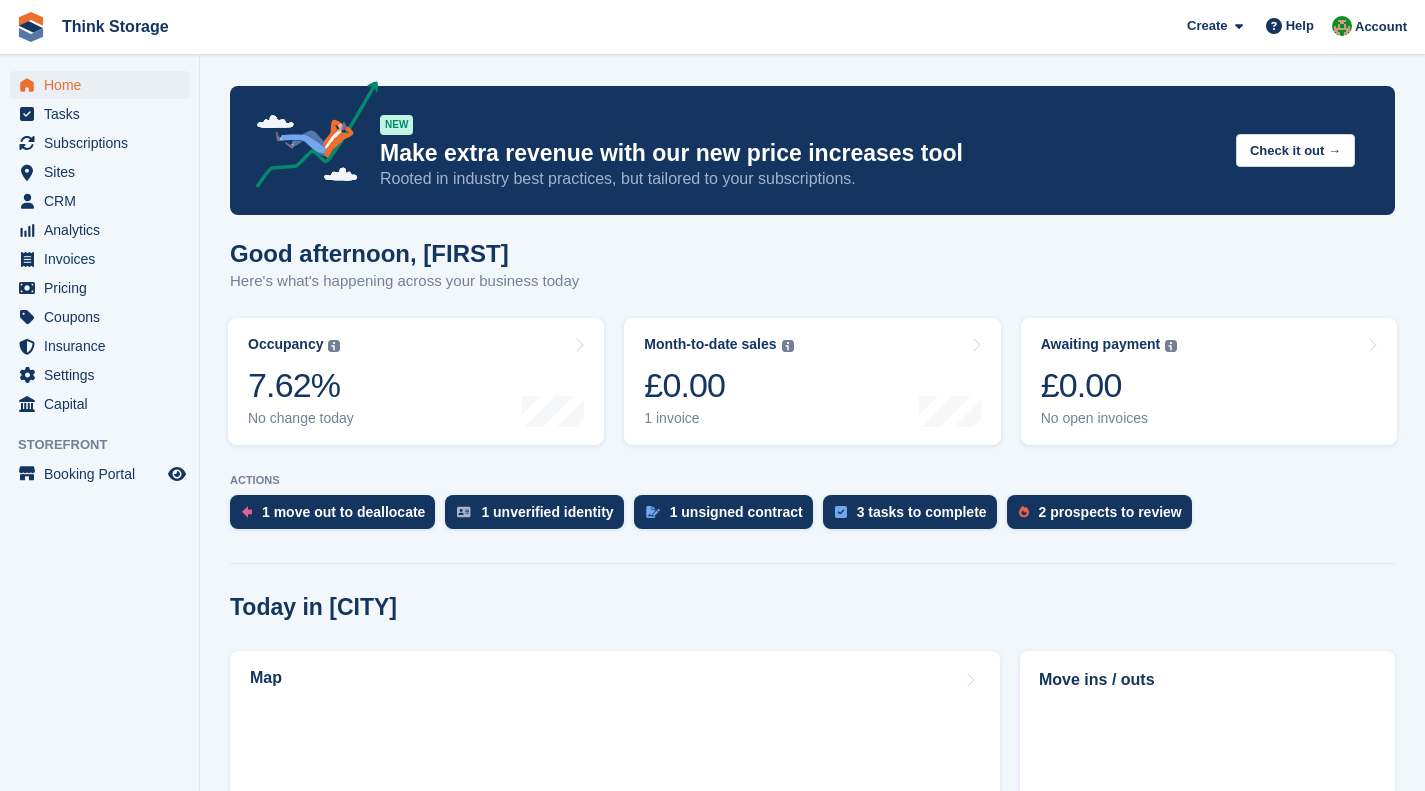 scroll, scrollTop: 0, scrollLeft: 0, axis: both 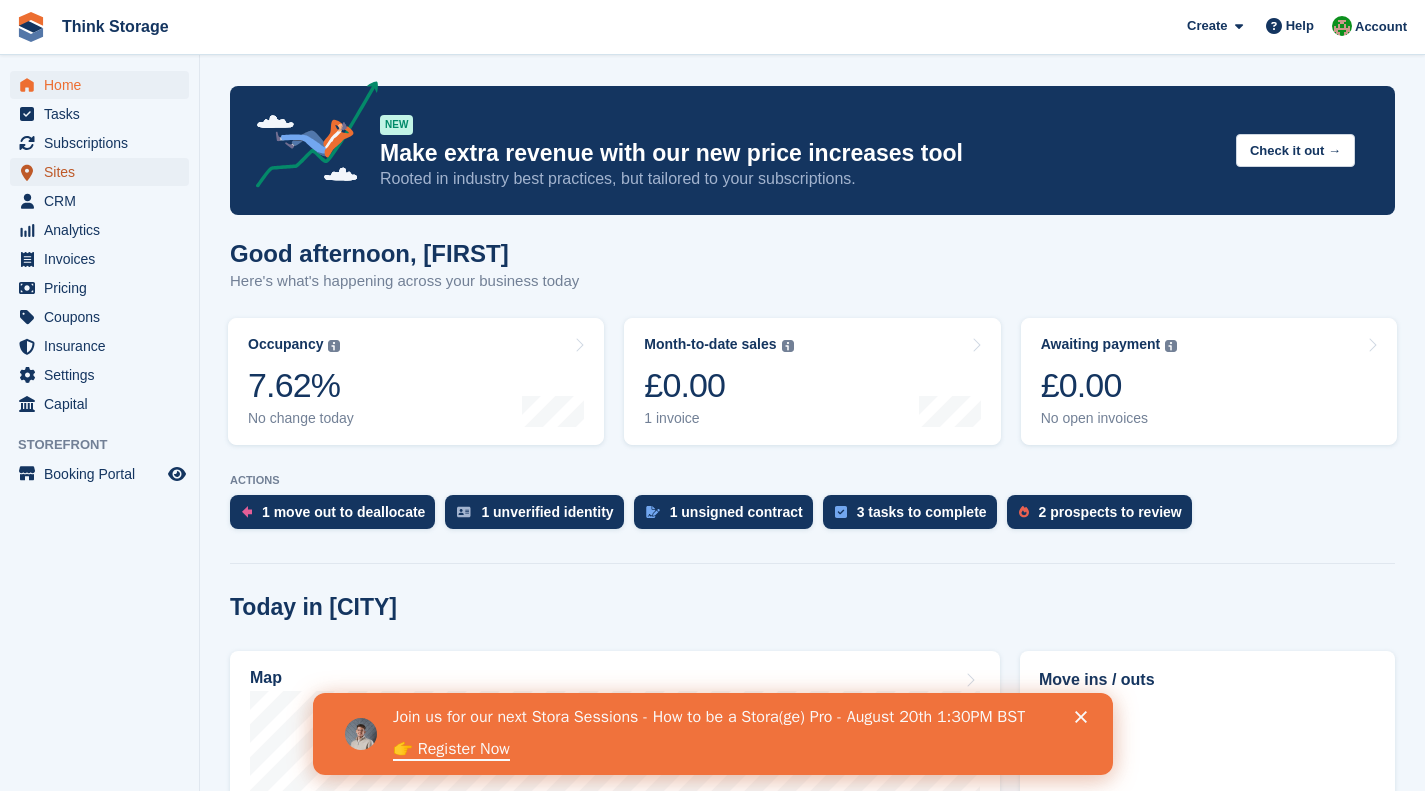 click on "Sites" at bounding box center (104, 172) 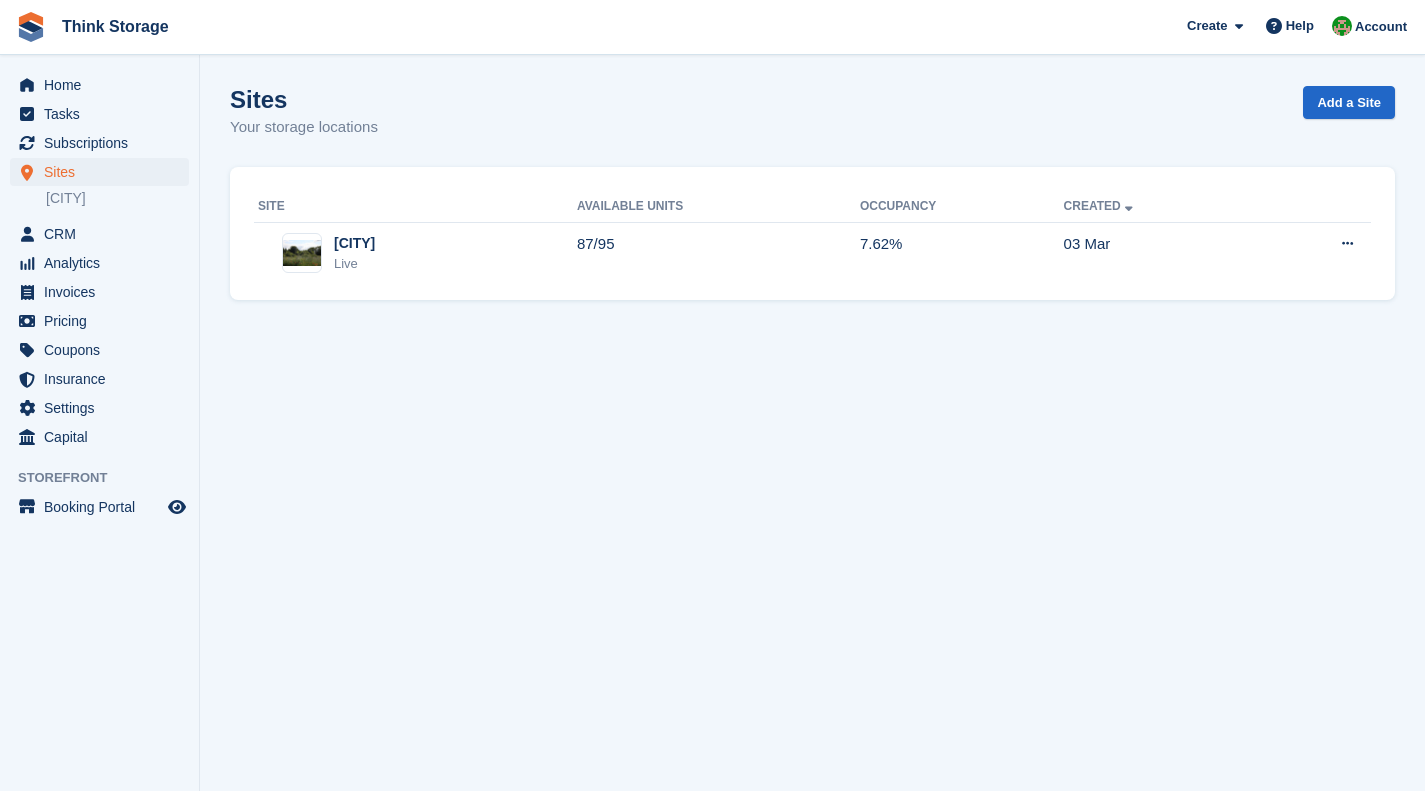 scroll, scrollTop: 0, scrollLeft: 0, axis: both 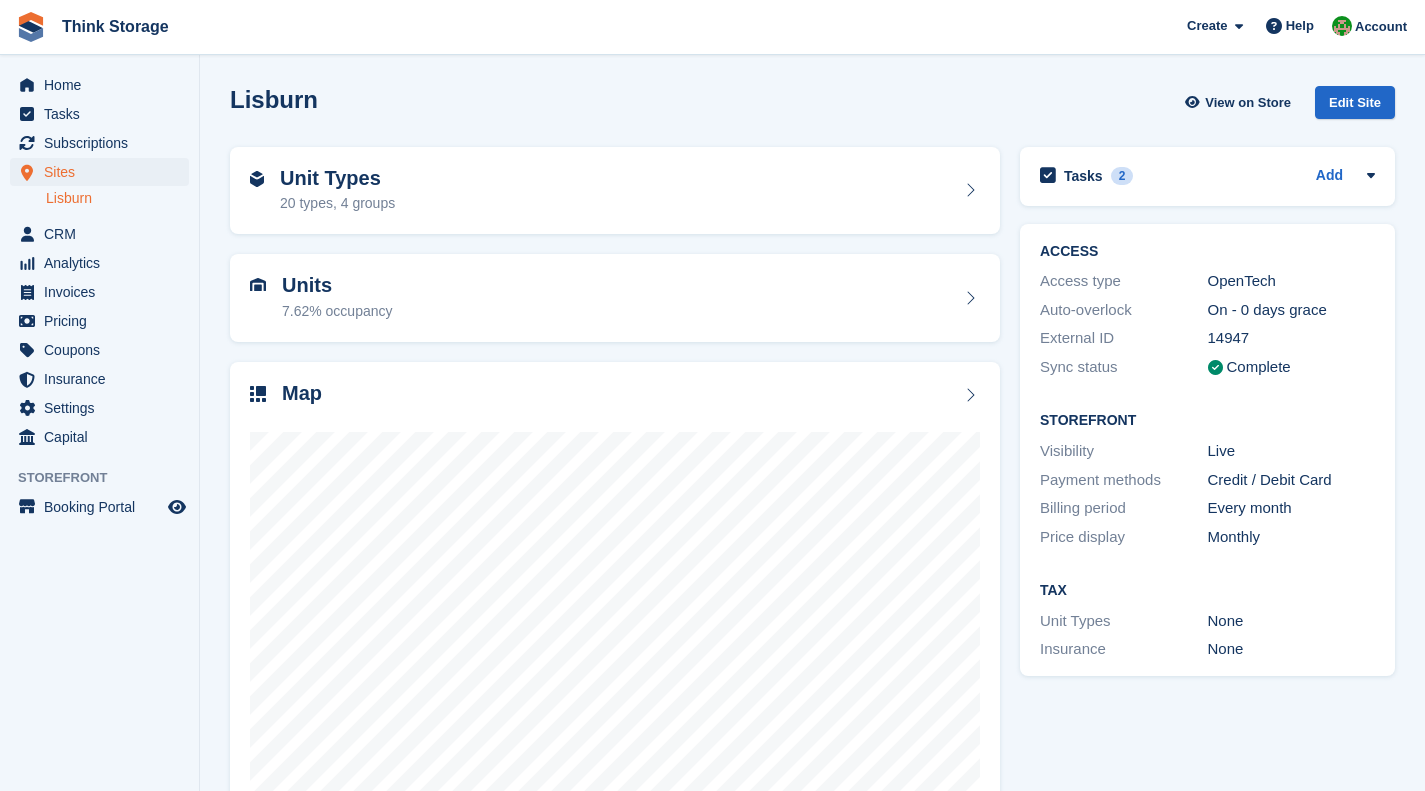 click on "Unit Types" at bounding box center (337, 178) 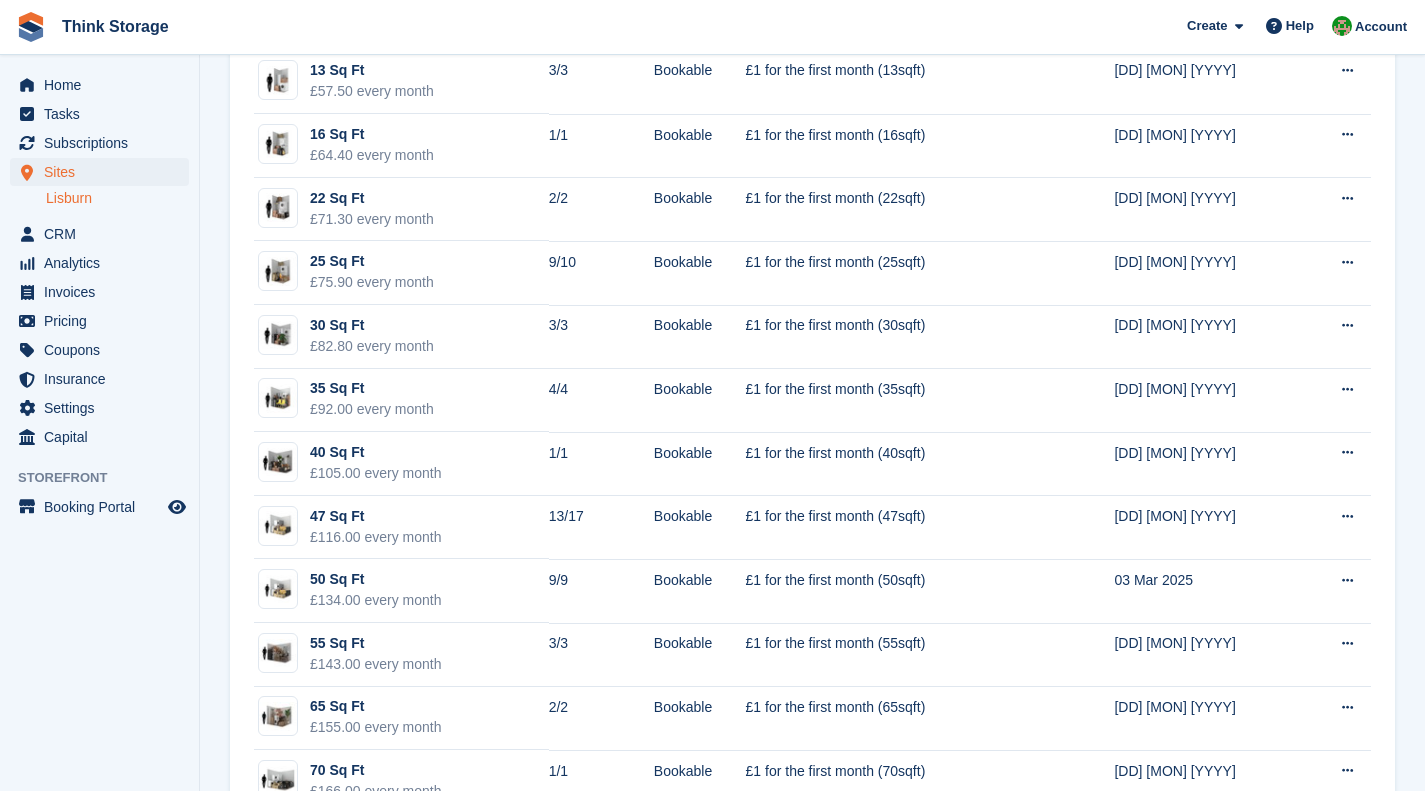scroll, scrollTop: 0, scrollLeft: 0, axis: both 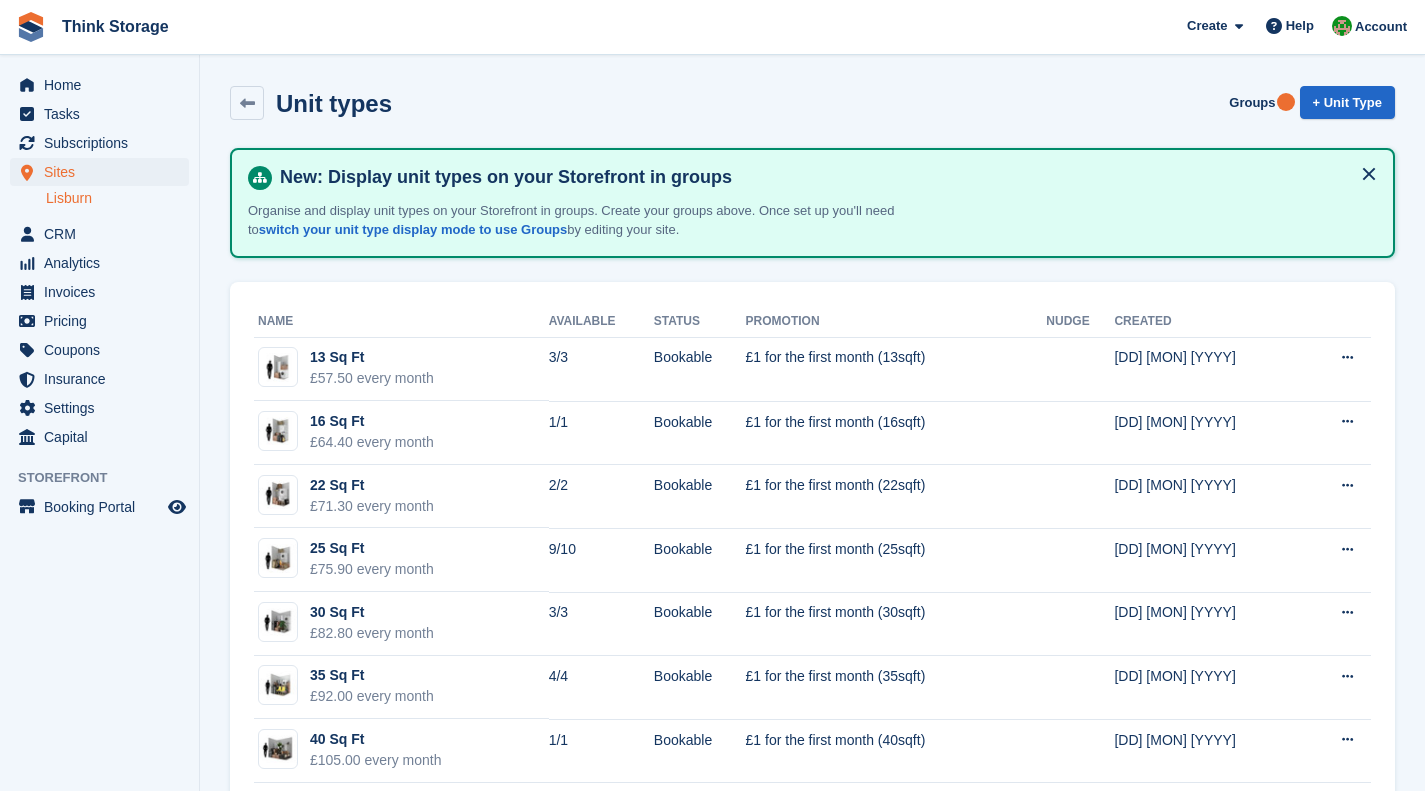 click on "Lisburn" at bounding box center [117, 198] 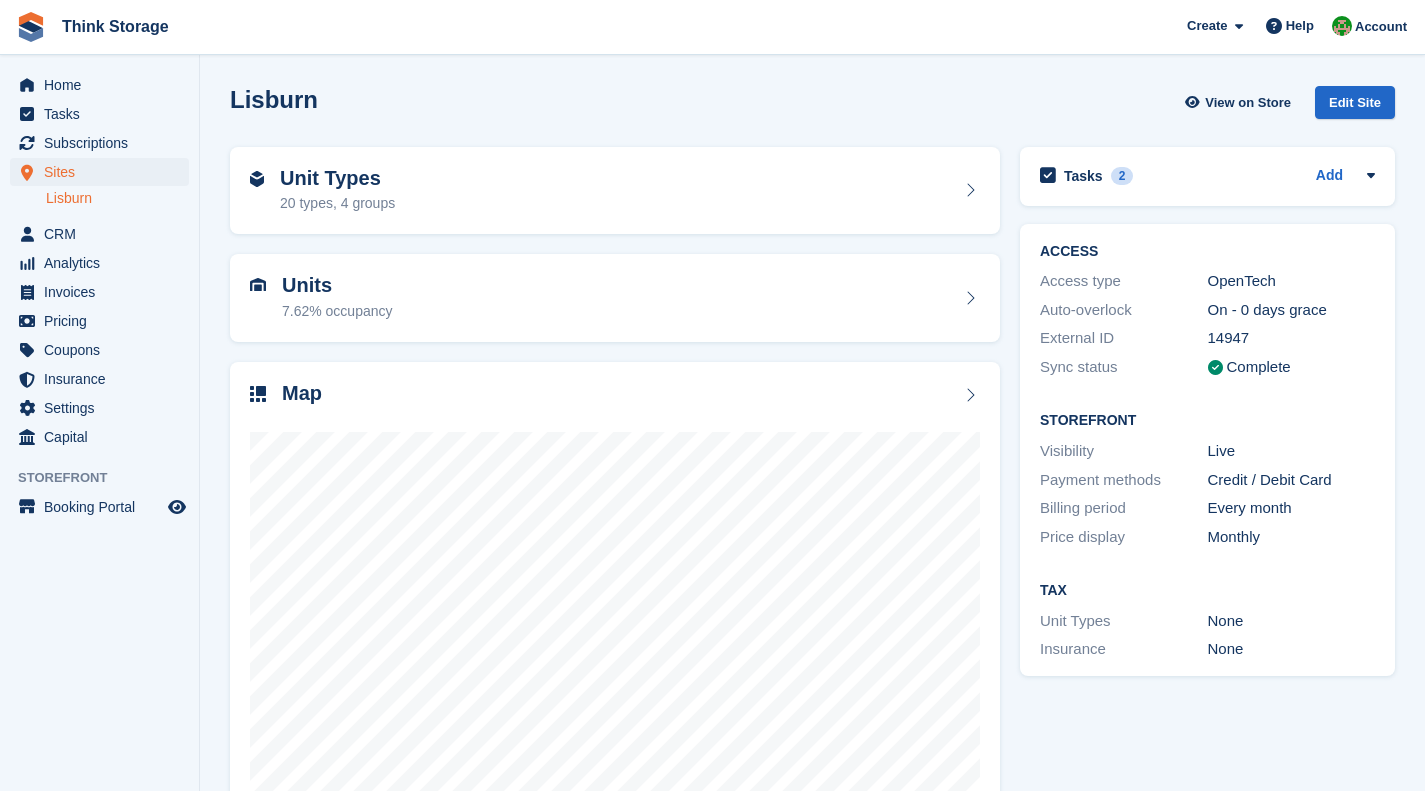 scroll, scrollTop: 0, scrollLeft: 0, axis: both 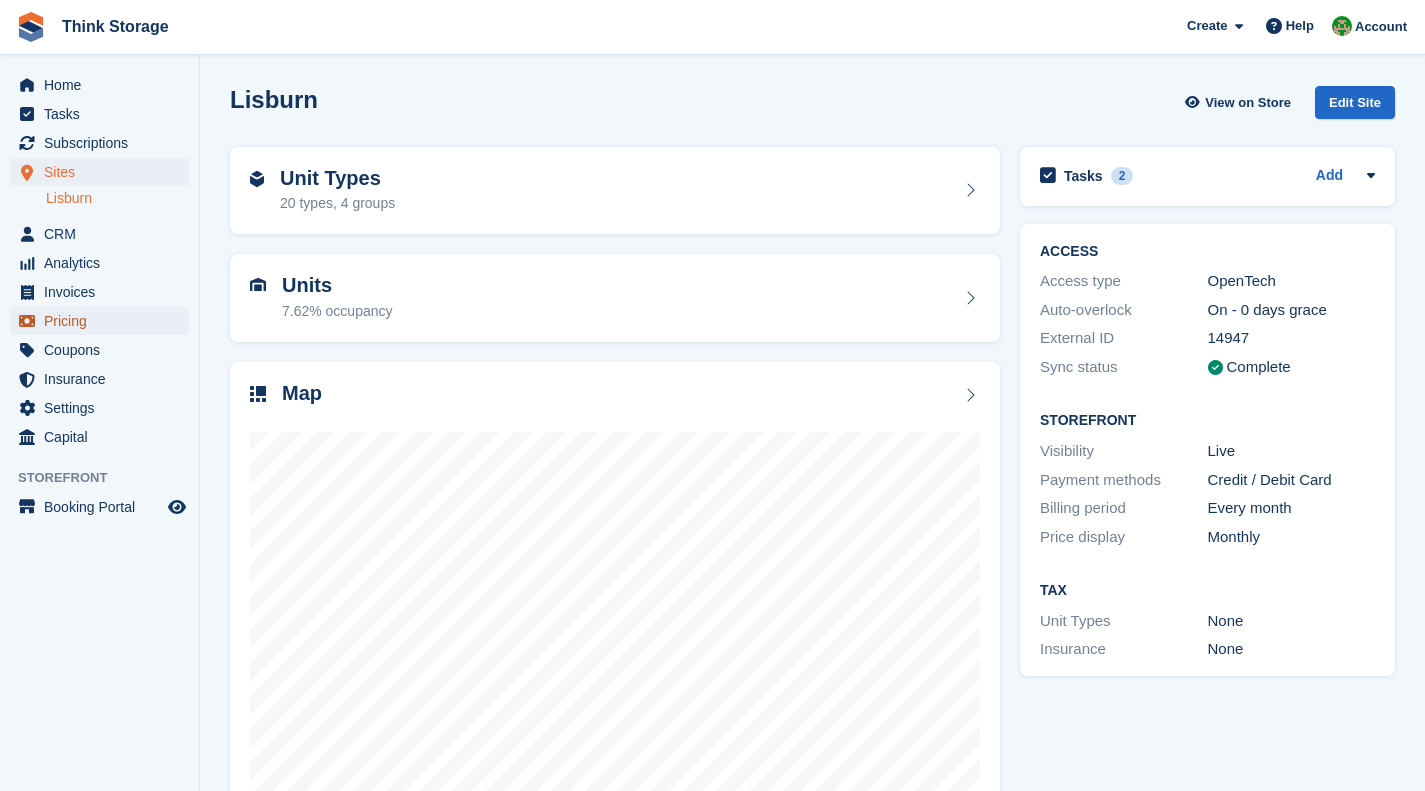 click on "Pricing" at bounding box center (104, 321) 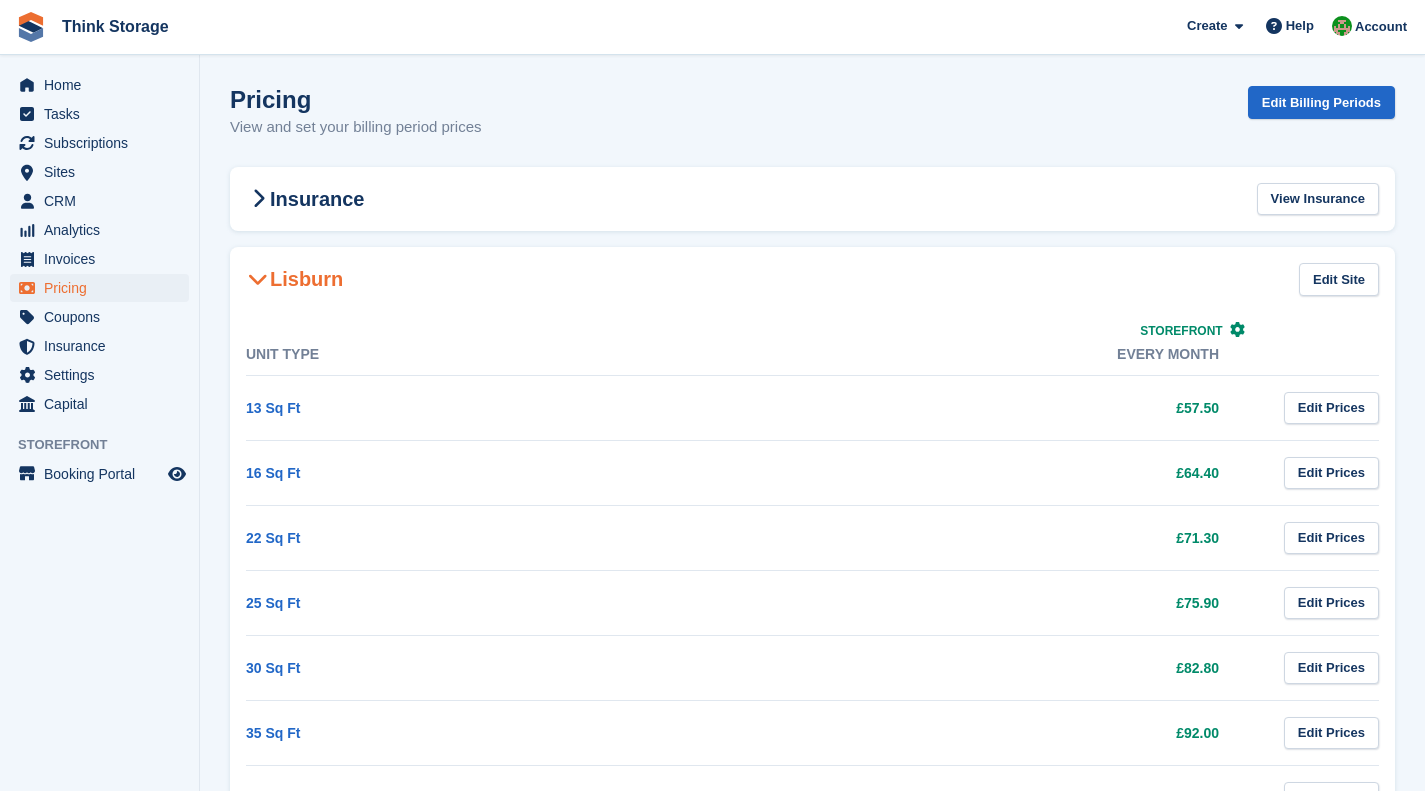 scroll, scrollTop: 0, scrollLeft: 0, axis: both 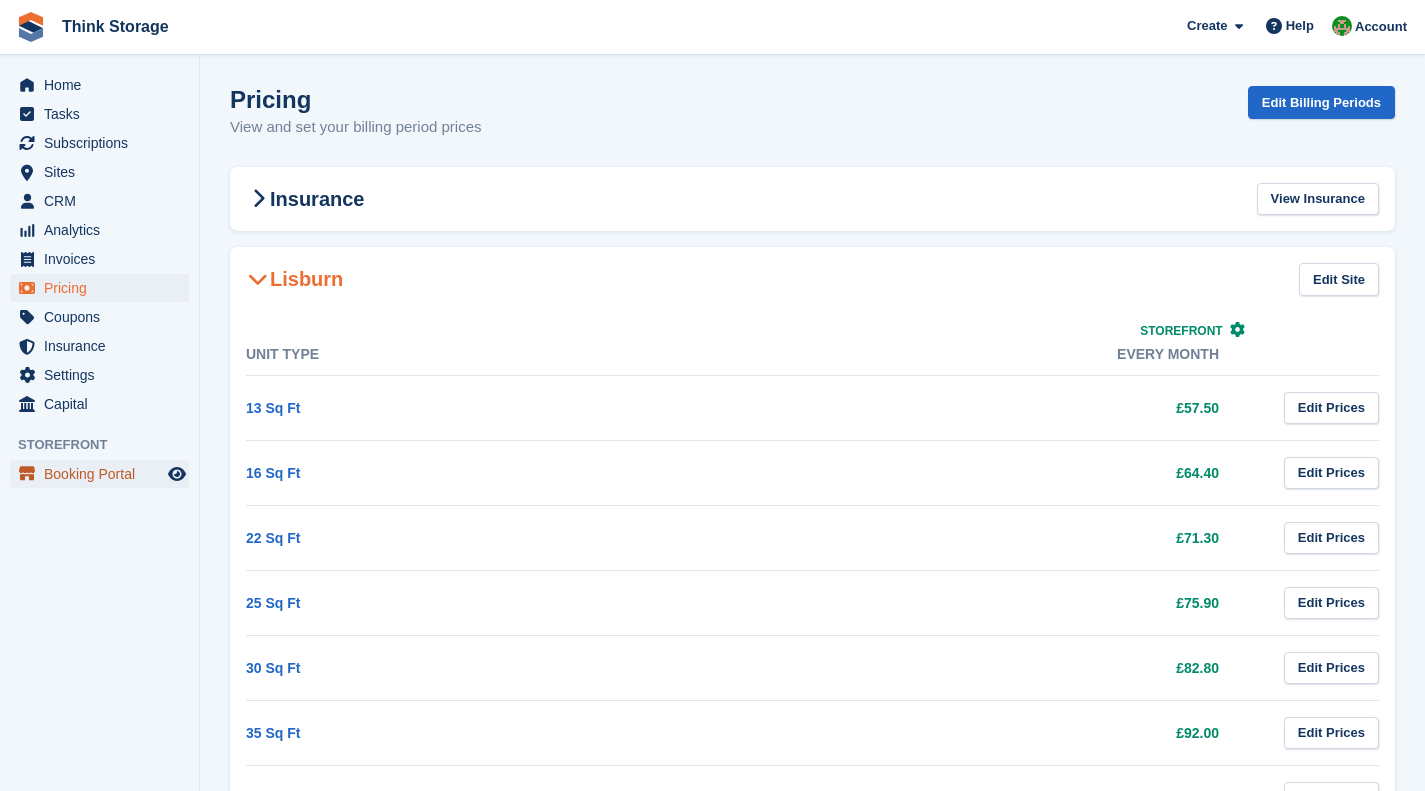 click on "Booking Portal" at bounding box center [104, 474] 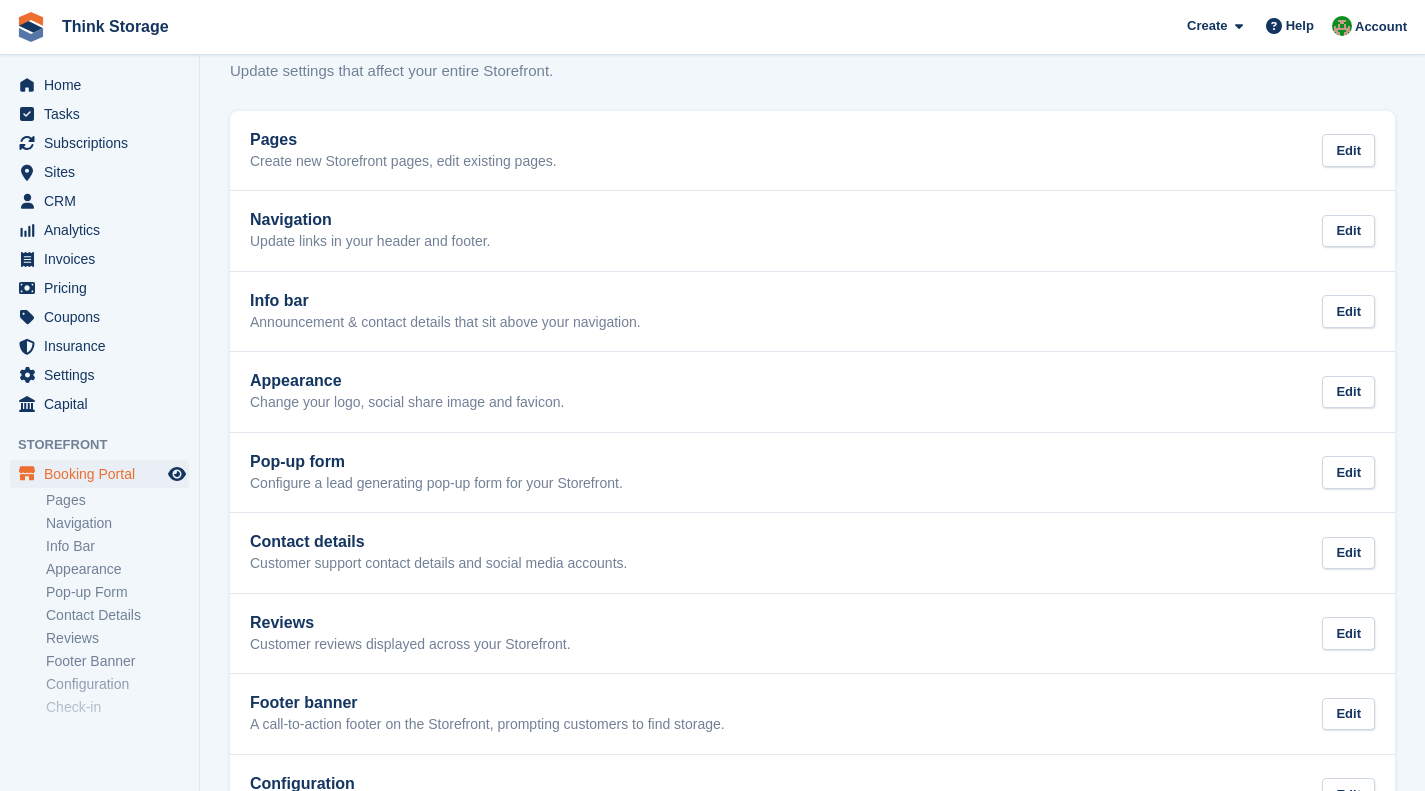scroll, scrollTop: 0, scrollLeft: 0, axis: both 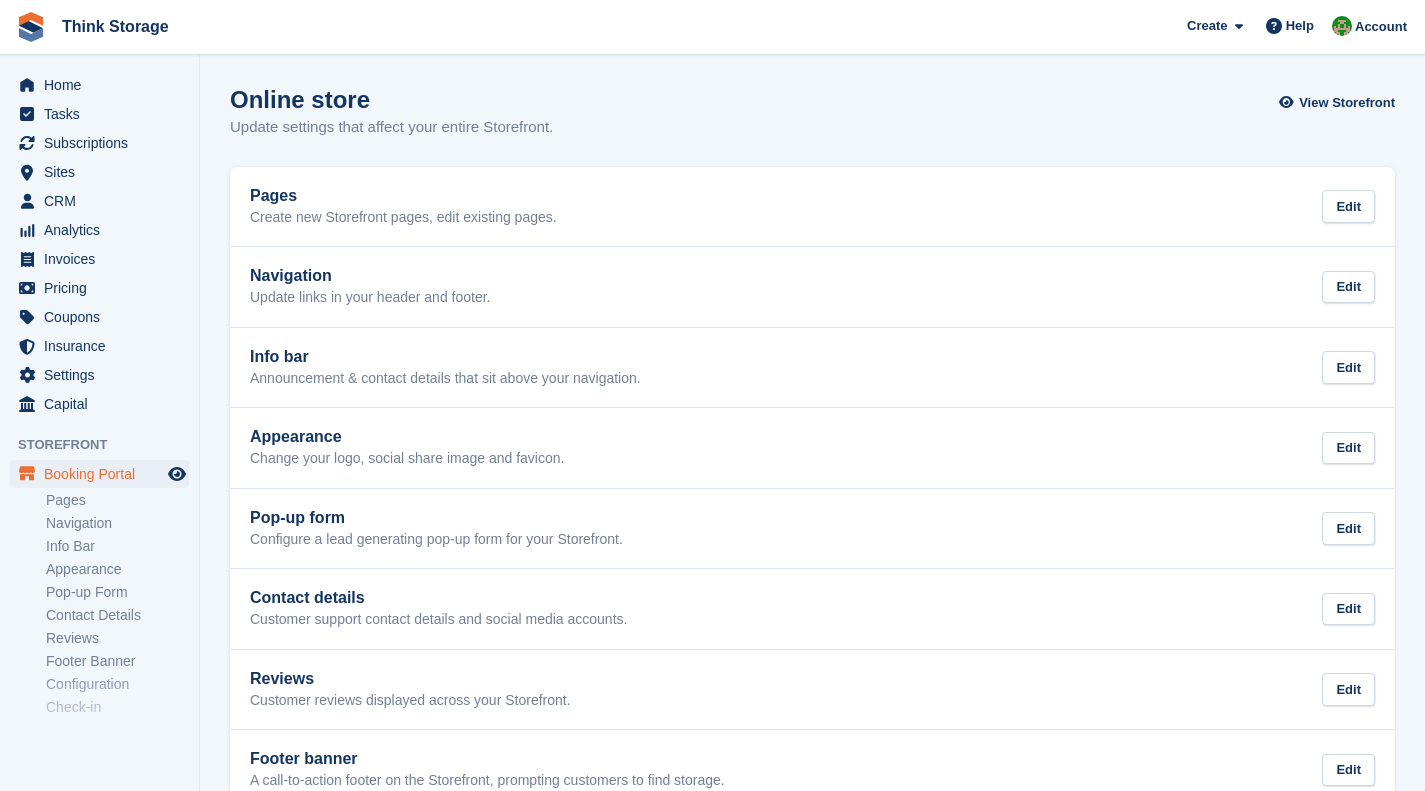 click on "Check-in" at bounding box center (117, 707) 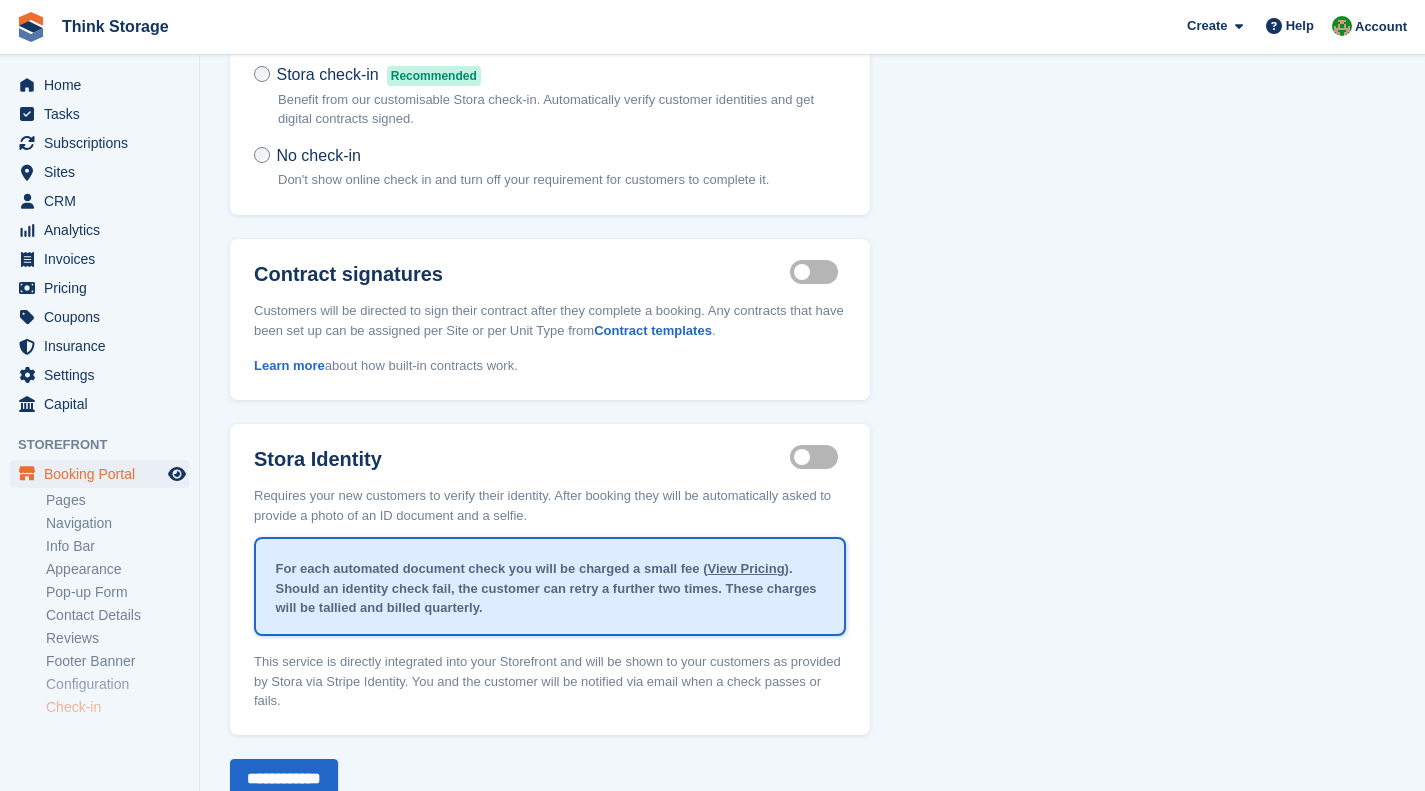 scroll, scrollTop: 188, scrollLeft: 0, axis: vertical 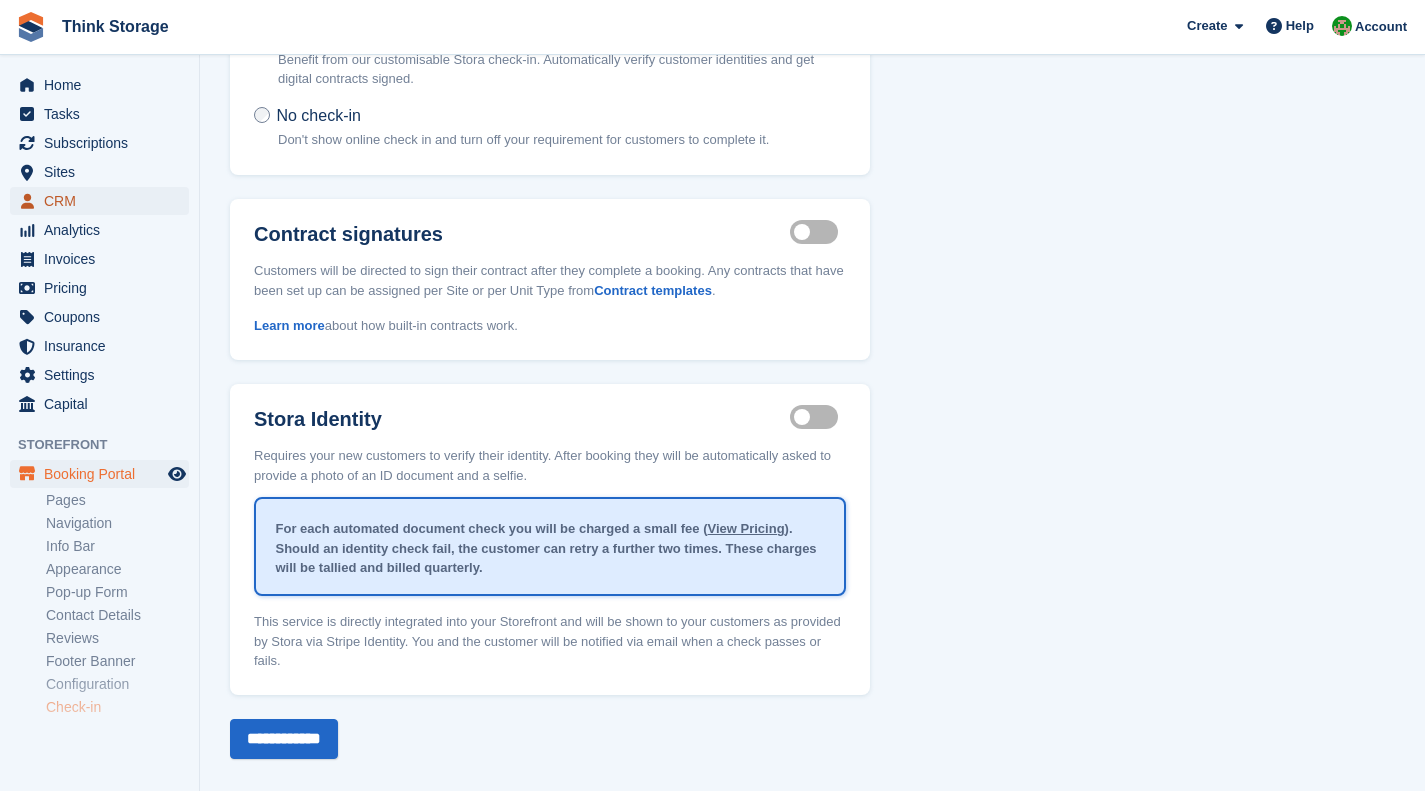 click on "CRM" at bounding box center [104, 201] 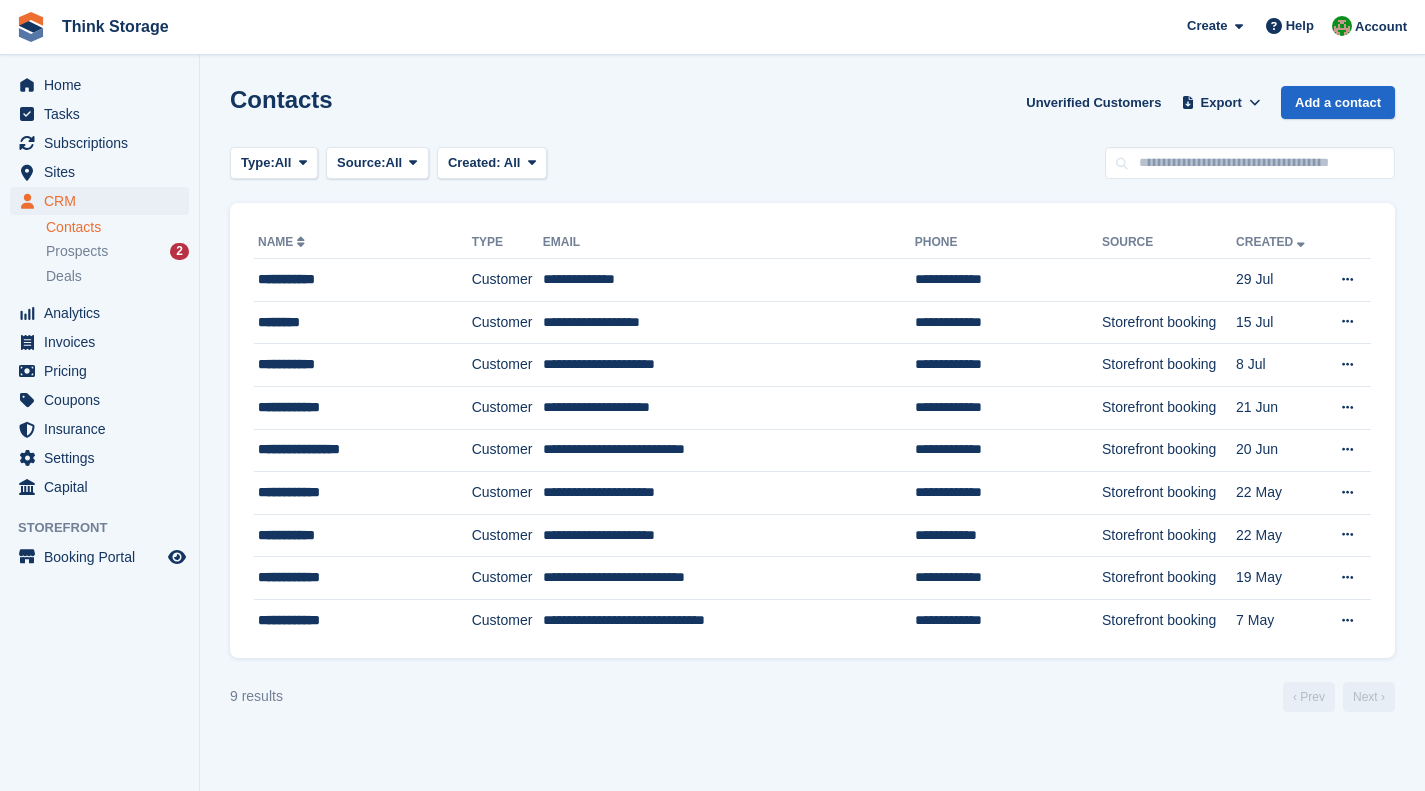 scroll, scrollTop: 0, scrollLeft: 0, axis: both 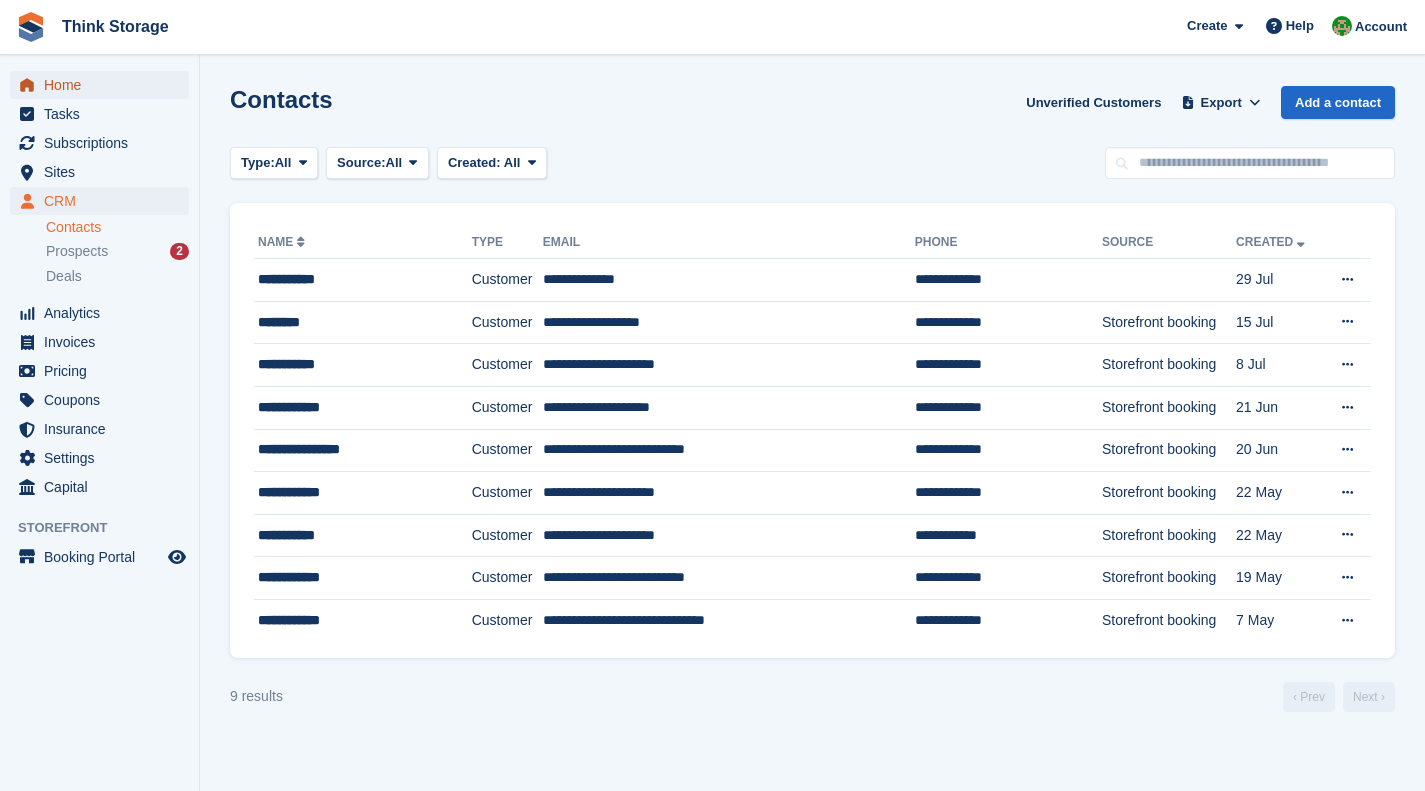 click on "Home" at bounding box center [104, 85] 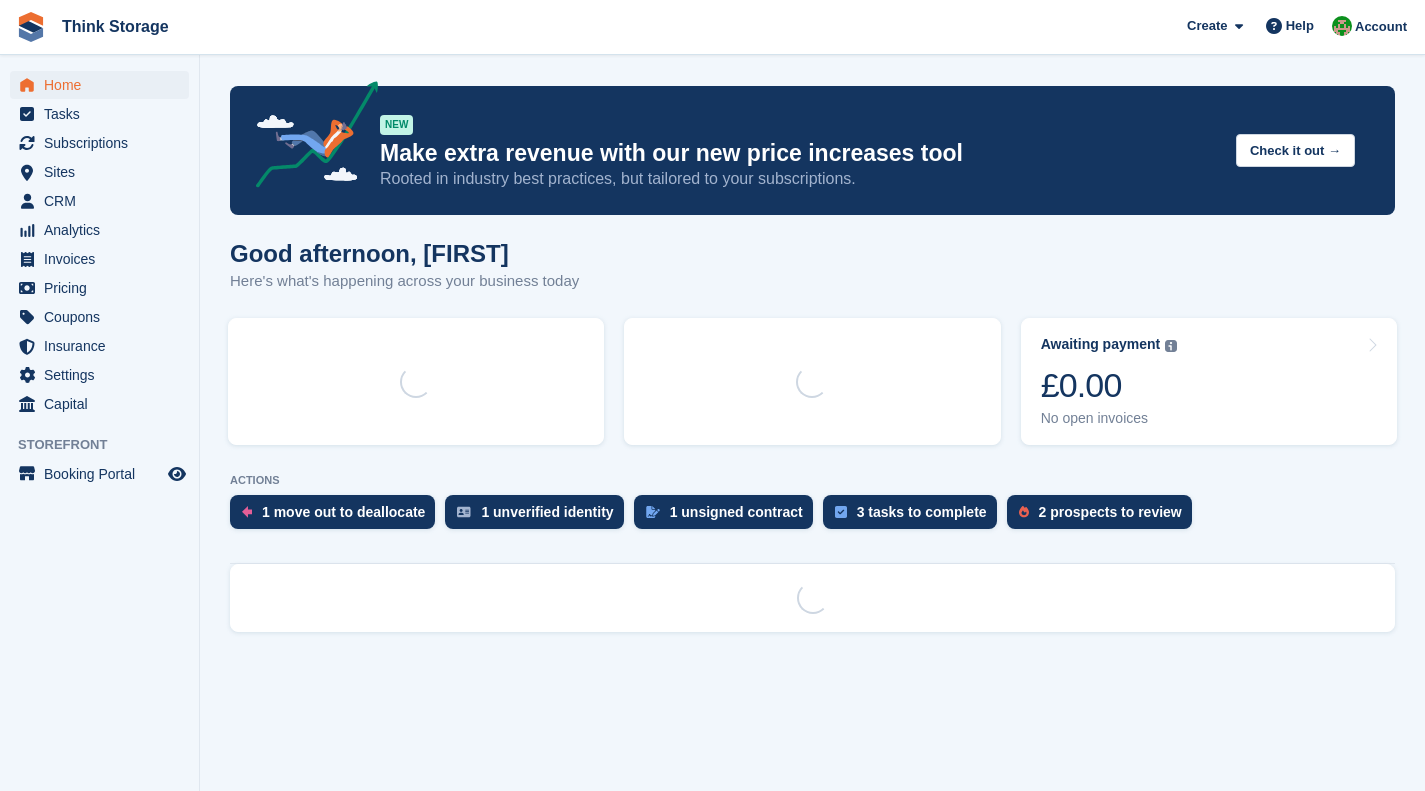scroll, scrollTop: 0, scrollLeft: 0, axis: both 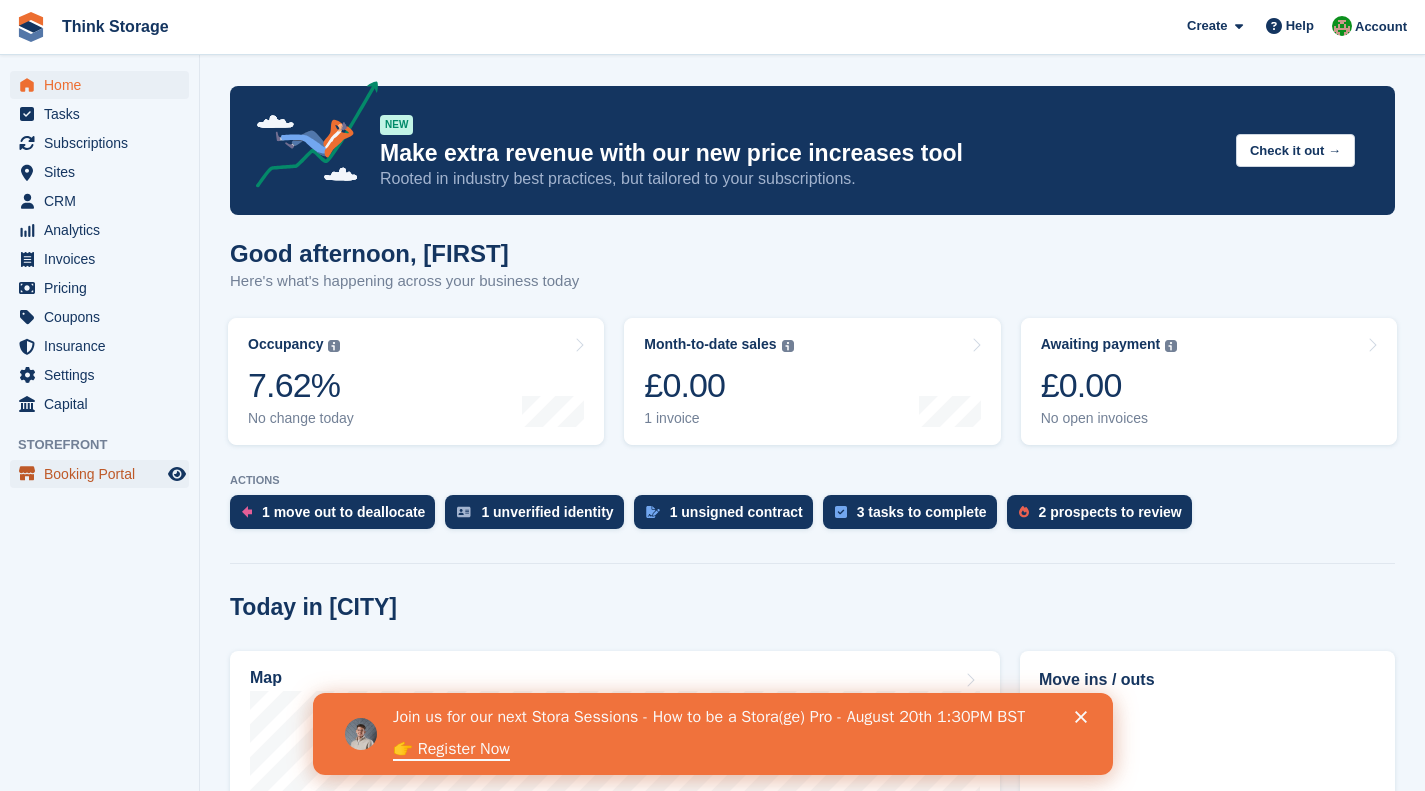 click on "Booking Portal" at bounding box center [104, 474] 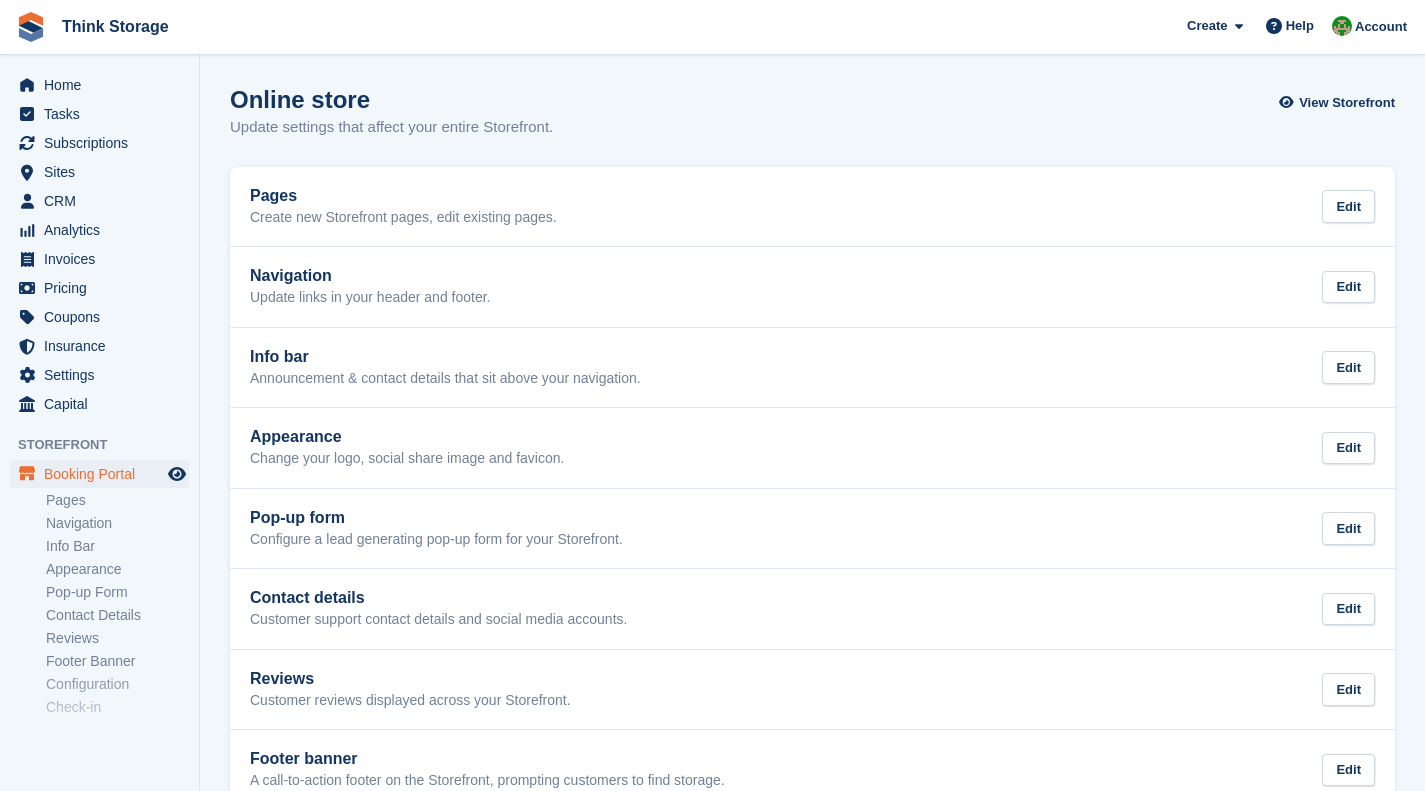 scroll, scrollTop: 0, scrollLeft: 0, axis: both 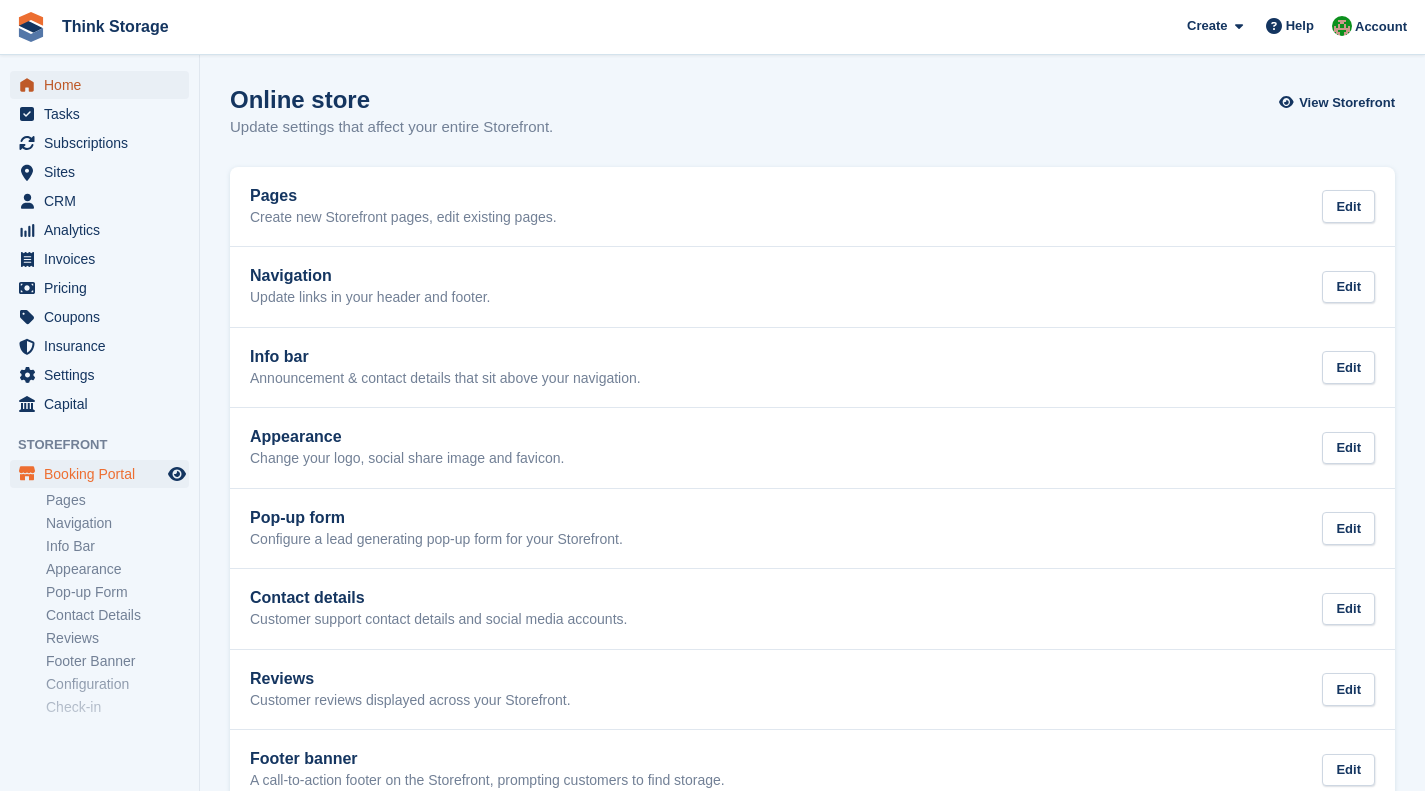 click on "Home" at bounding box center [104, 85] 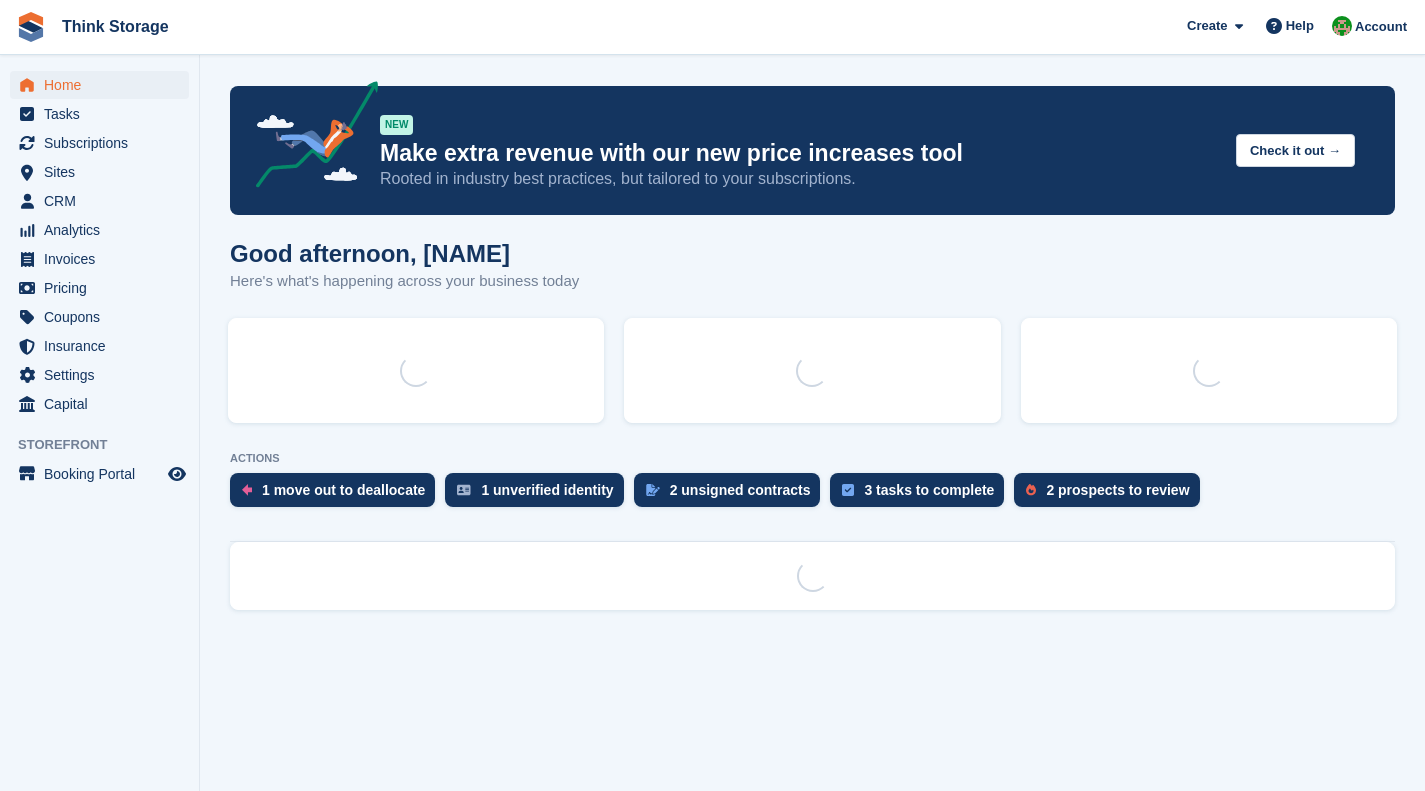 scroll, scrollTop: 0, scrollLeft: 0, axis: both 